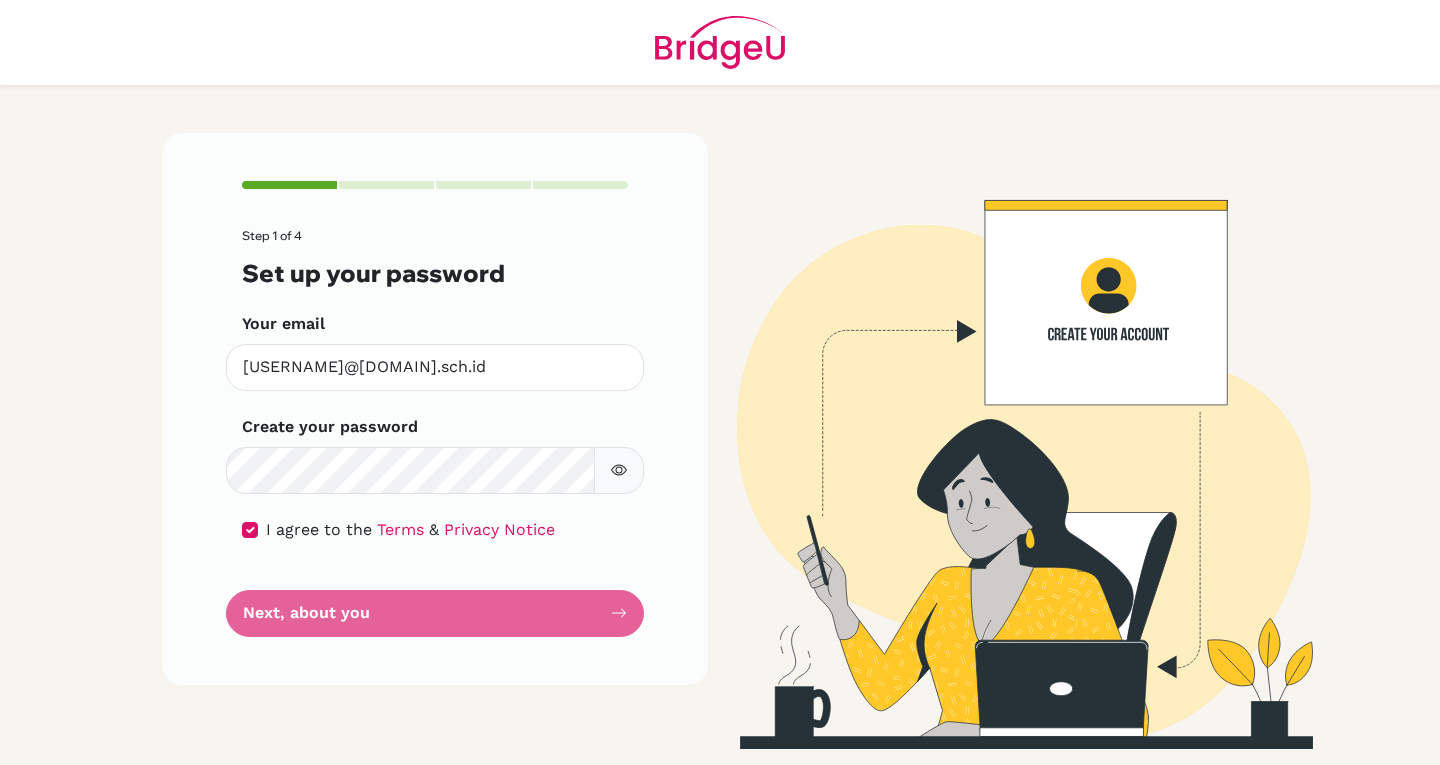 scroll, scrollTop: 0, scrollLeft: 0, axis: both 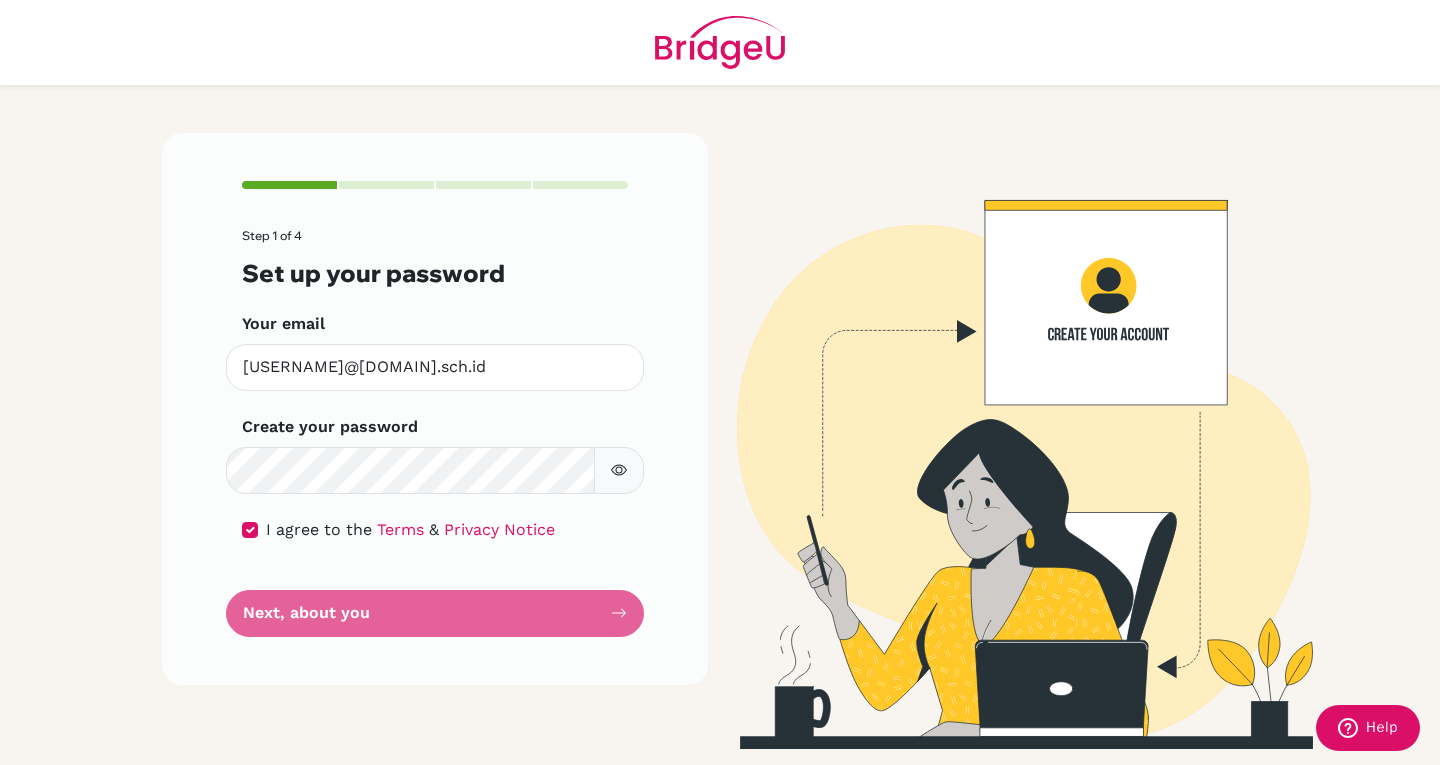 click at bounding box center (619, 470) 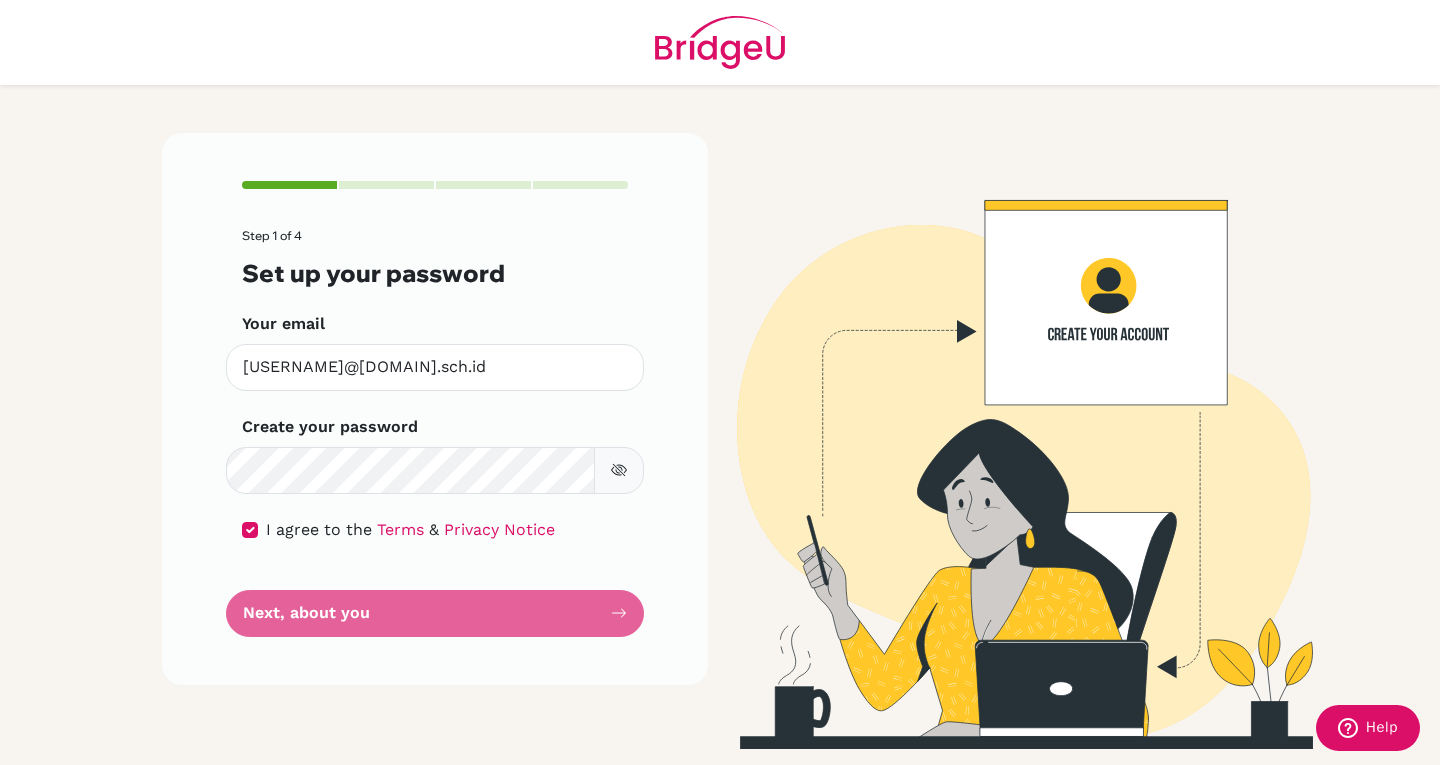 click at bounding box center [619, 470] 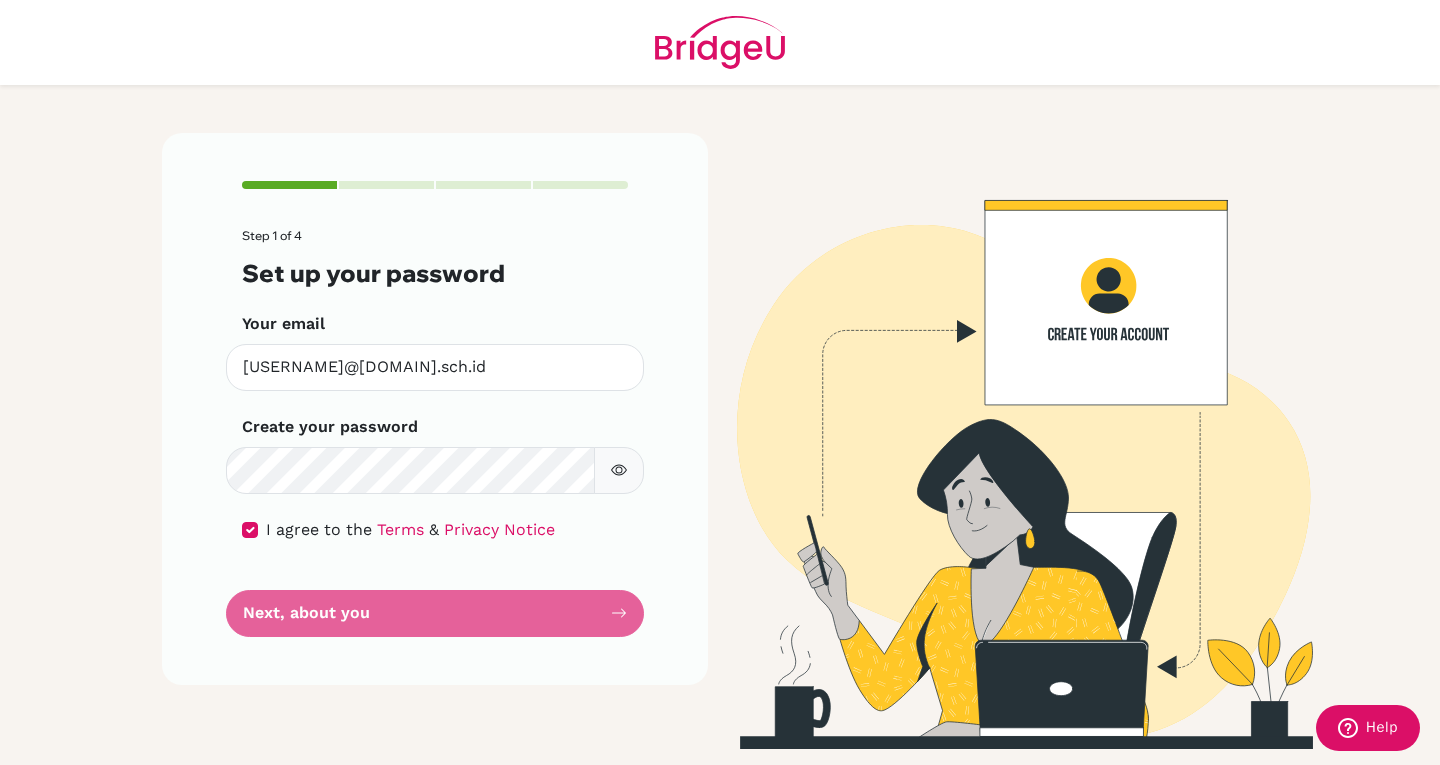 click 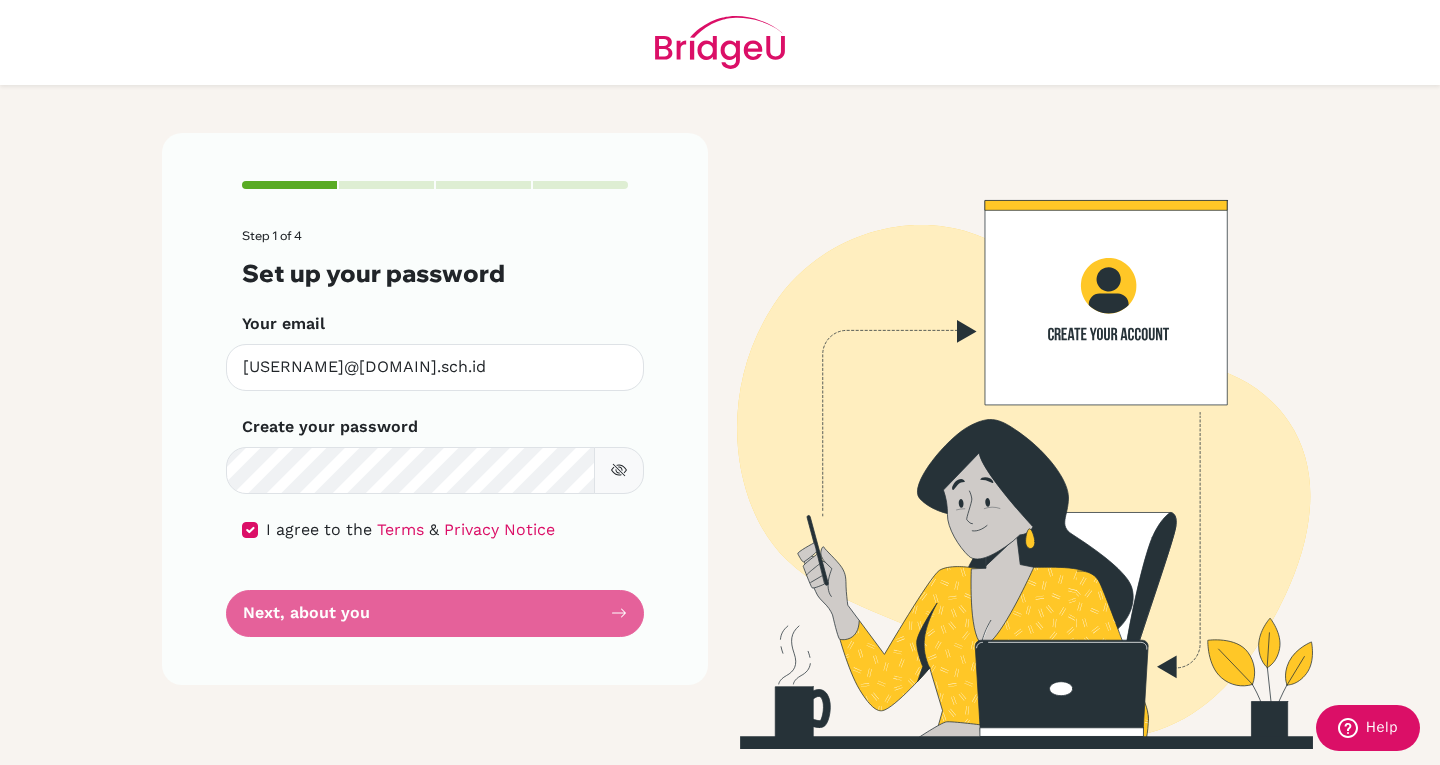 click 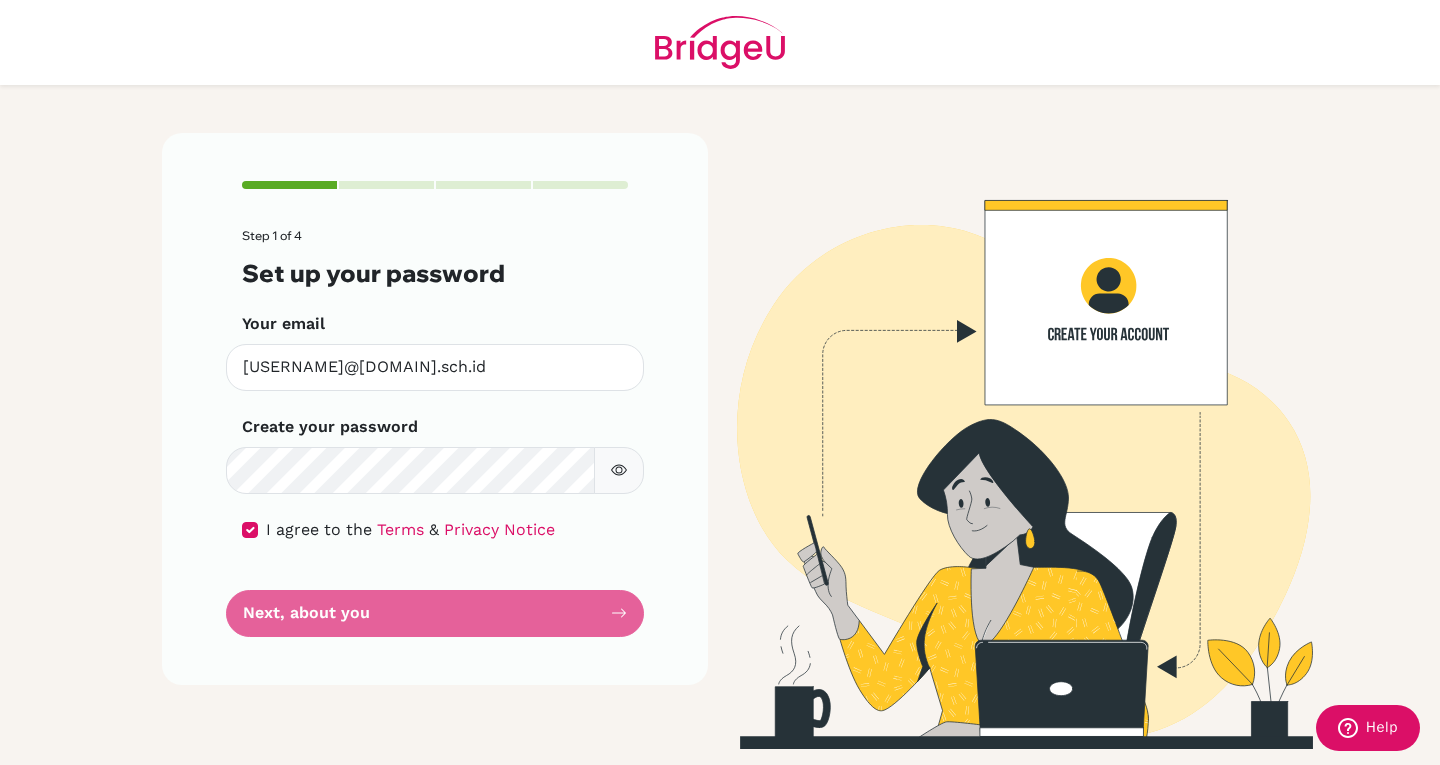 click on "Step 1 of 4
Set up your password
Your email
[EMAIL]
Invalid email
Create your password
Make sure it's at least 6 characters
I agree to the
Terms
&
Privacy Notice
Next, about you" at bounding box center [435, 433] 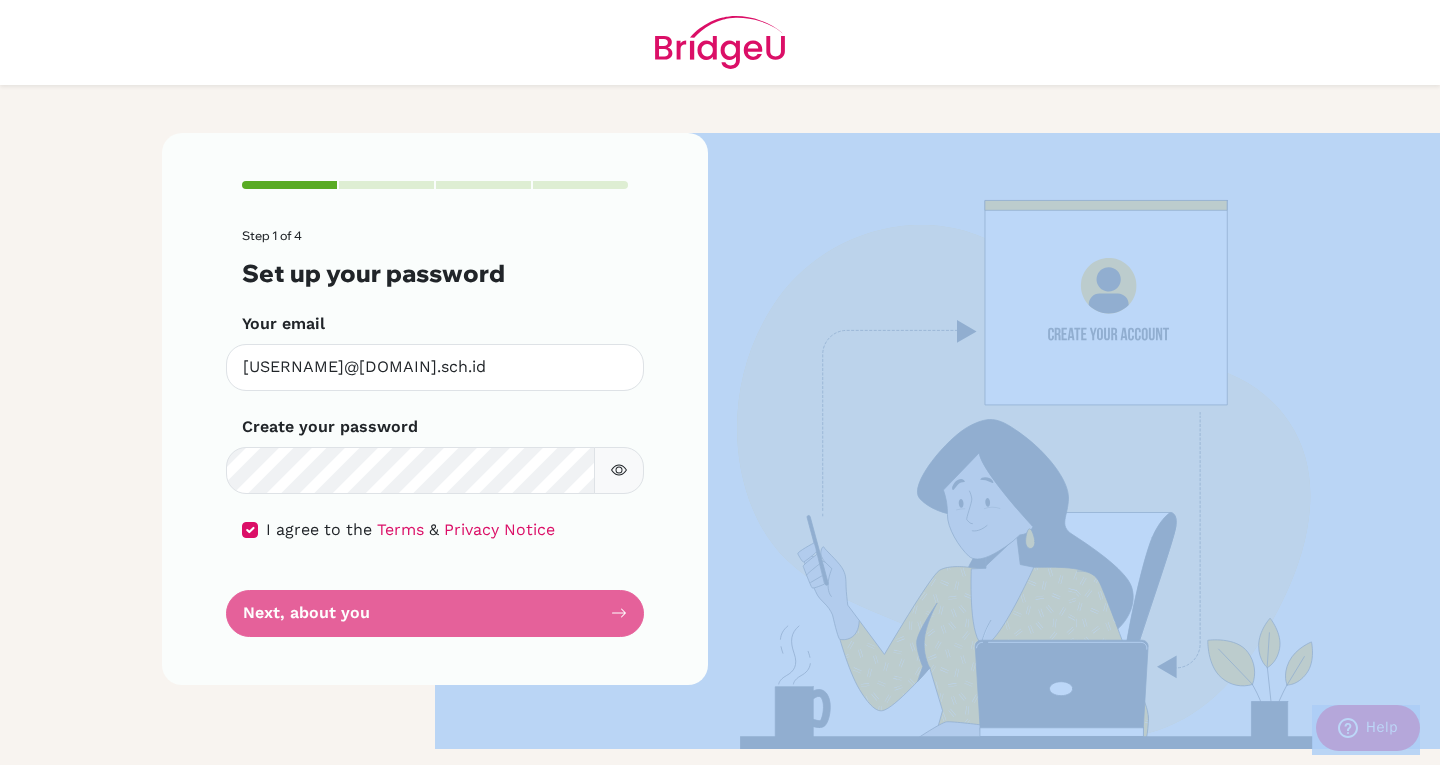 click on "Step 1 of 4
Set up your password
Your email
[EMAIL]
Invalid email
Create your password
Make sure it's at least 6 characters
I agree to the
Terms
&
Privacy Notice
Next, about you" at bounding box center (435, 433) 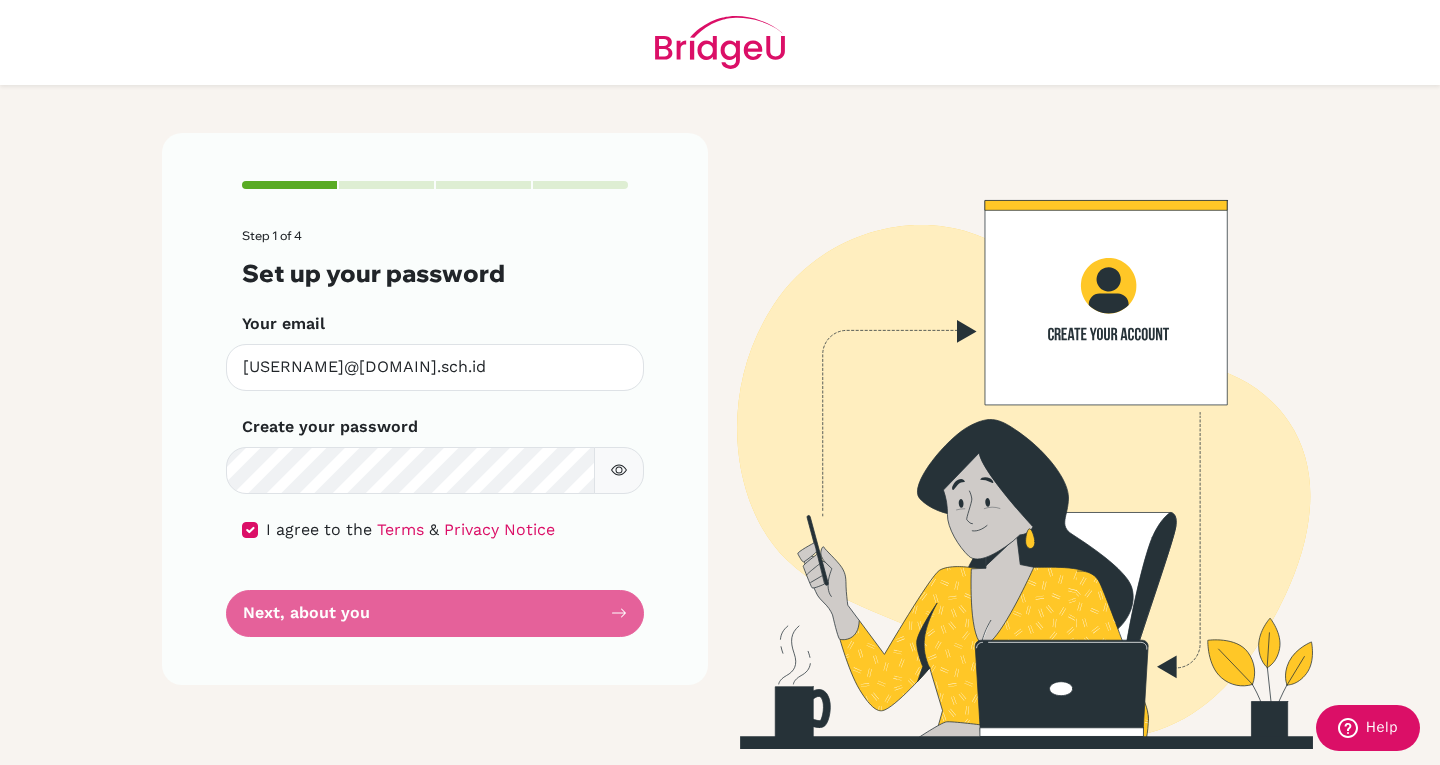 click on "Step 1 of 4
Set up your password
Your email
[EMAIL]
Invalid email
Create your password
Make sure it's at least 6 characters
I agree to the
Terms
&
Privacy Notice
Next, about you" at bounding box center (720, 382) 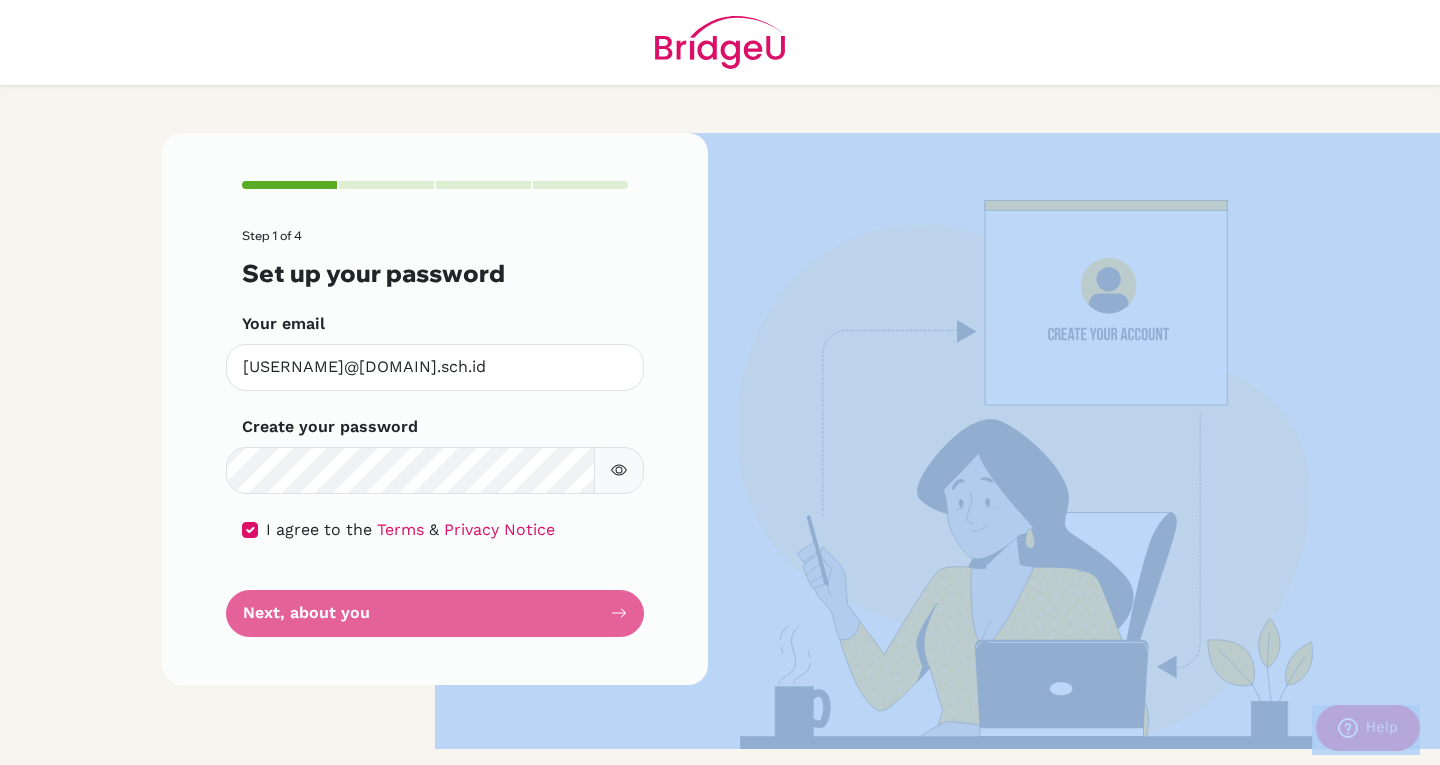 click on "Step 1 of 4
Set up your password
Your email
[EMAIL]
Invalid email
Create your password
Make sure it's at least 6 characters
I agree to the
Terms
&
Privacy Notice
Next, about you" at bounding box center (435, 433) 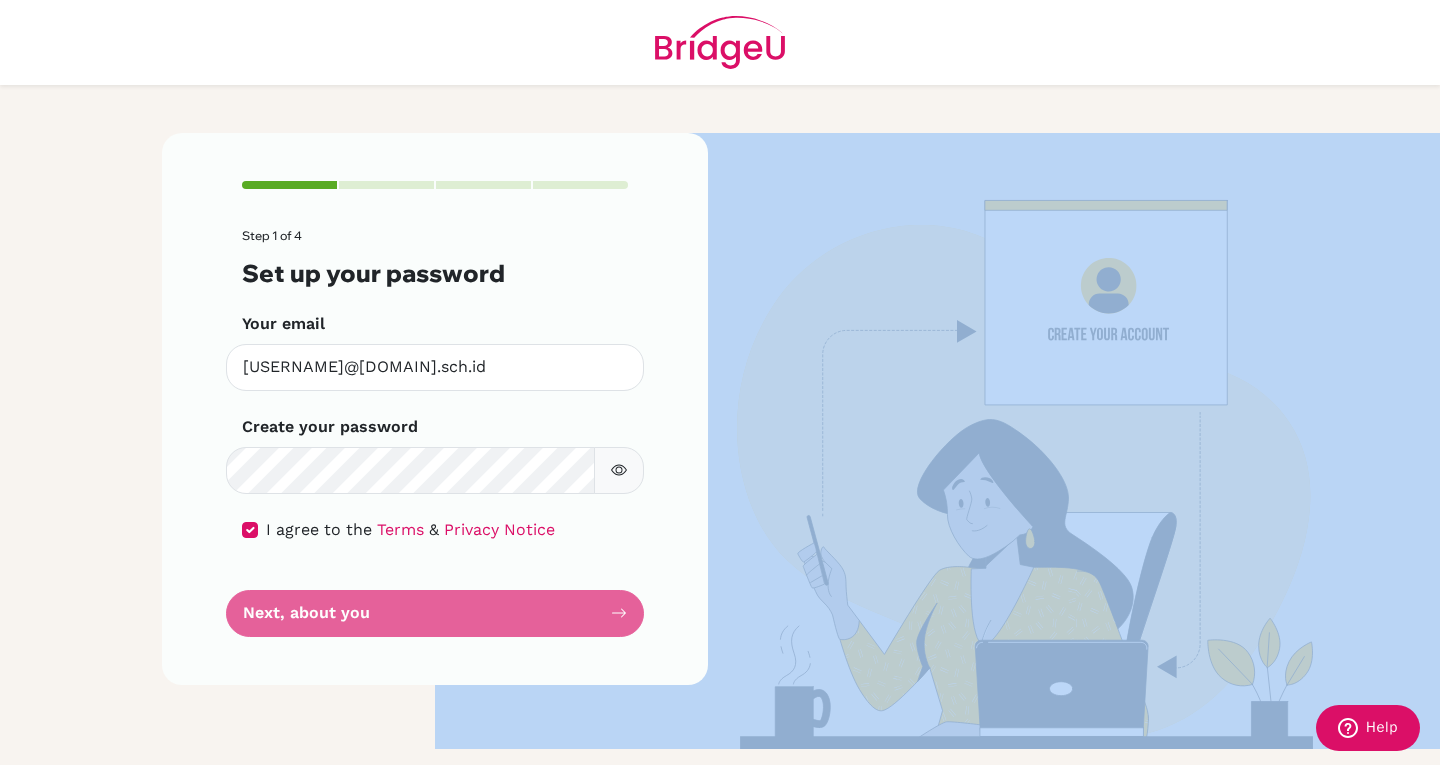 click on "Step 1 of 4
Set up your password
Your email
[EMAIL]
Invalid email
Create your password
Make sure it's at least 6 characters
I agree to the
Terms
&
Privacy Notice
Next, about you" at bounding box center (435, 433) 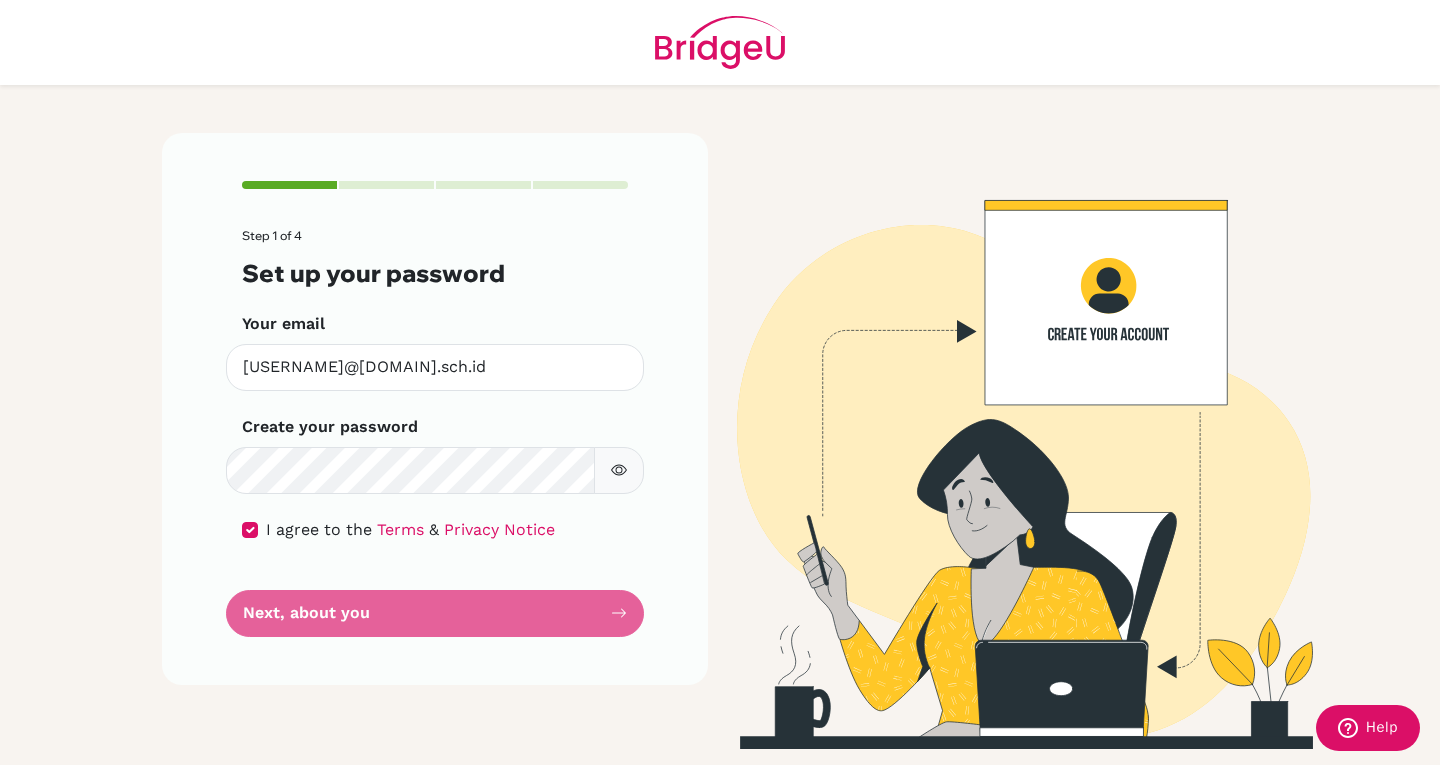 click on "Step 1 of 4
Set up your password
Your email
[EMAIL]
Invalid email
Create your password
Make sure it's at least 6 characters
I agree to the
Terms
&
Privacy Notice
Next, about you" at bounding box center (435, 409) 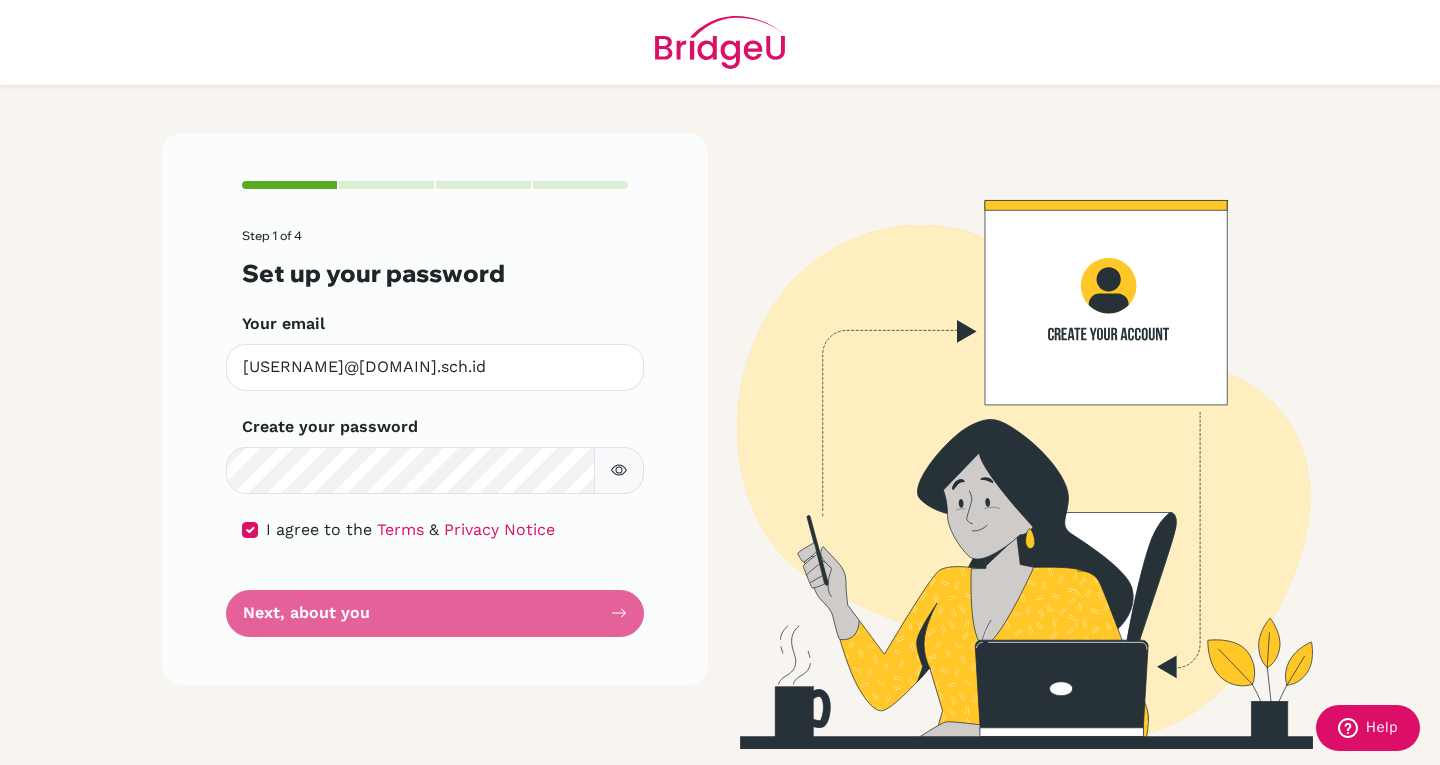 click on "Step 1 of 4
Set up your password
Your email
[EMAIL]
Invalid email
Create your password
Make sure it's at least 6 characters
I agree to the
Terms
&
Privacy Notice
Next, about you" at bounding box center (435, 409) 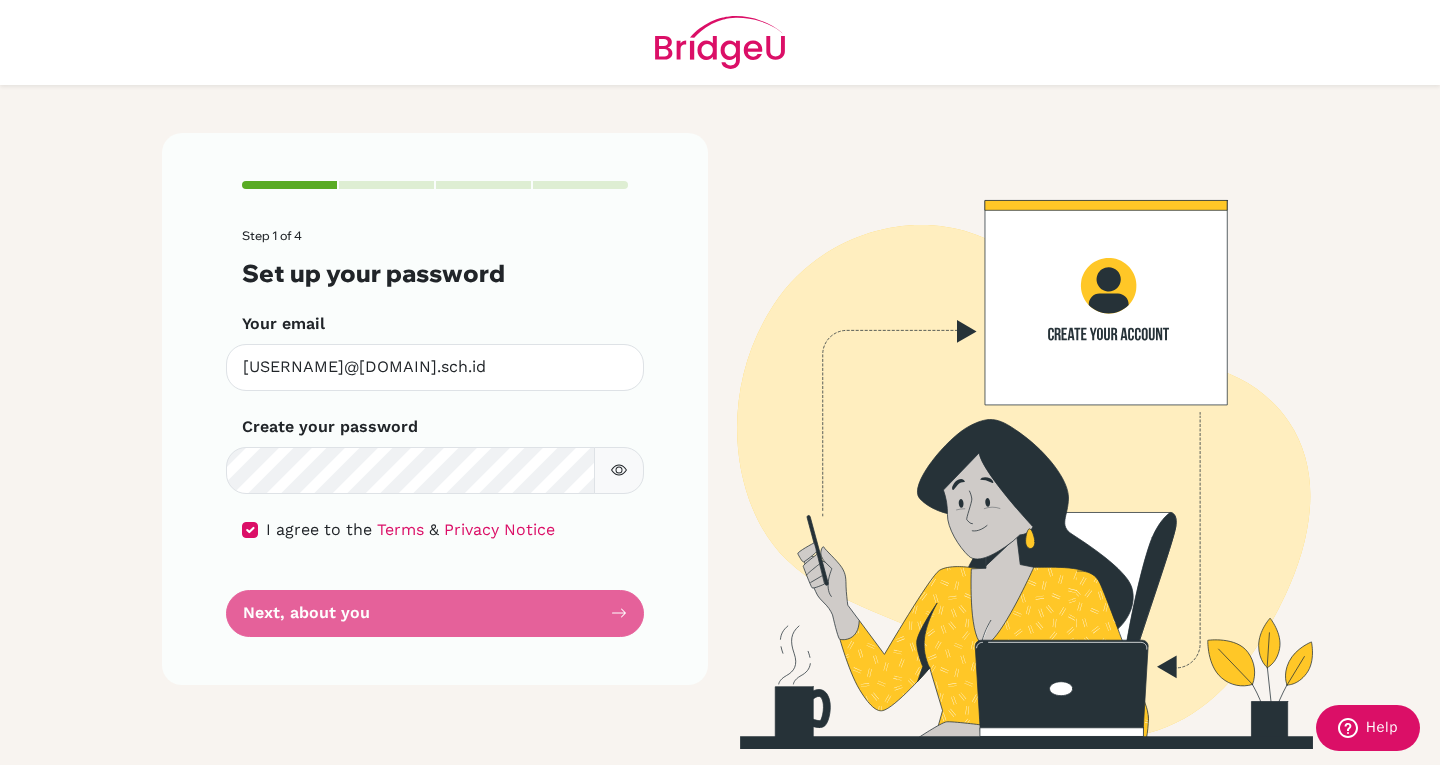 click on "Step 1 of 4
Set up your password
Your email
[EMAIL]
Invalid email
Create your password
Make sure it's at least 6 characters
I agree to the
Terms
&
Privacy Notice
Next, about you" at bounding box center [435, 409] 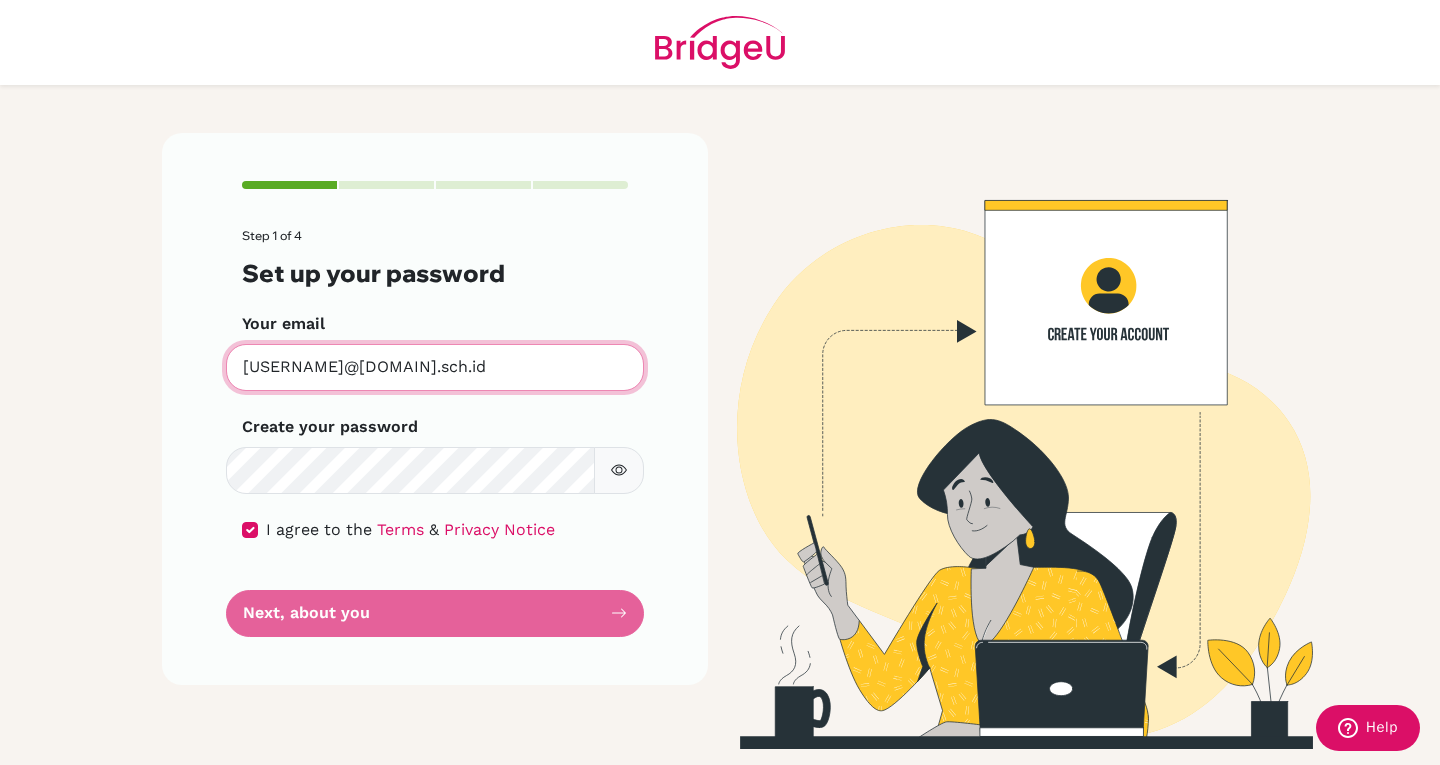 click on "[USERNAME]@[DOMAIN].sch.id" at bounding box center (435, 367) 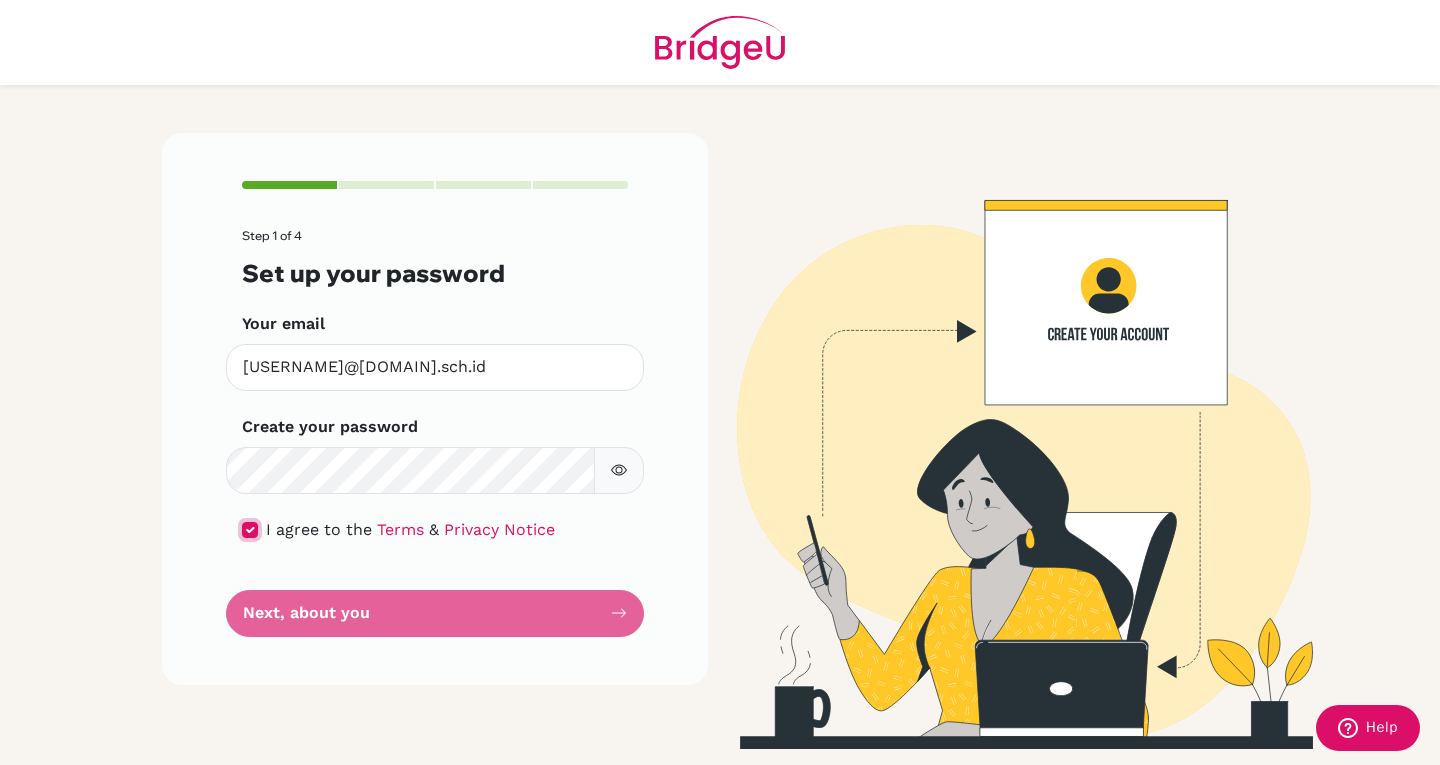 click at bounding box center [250, 530] 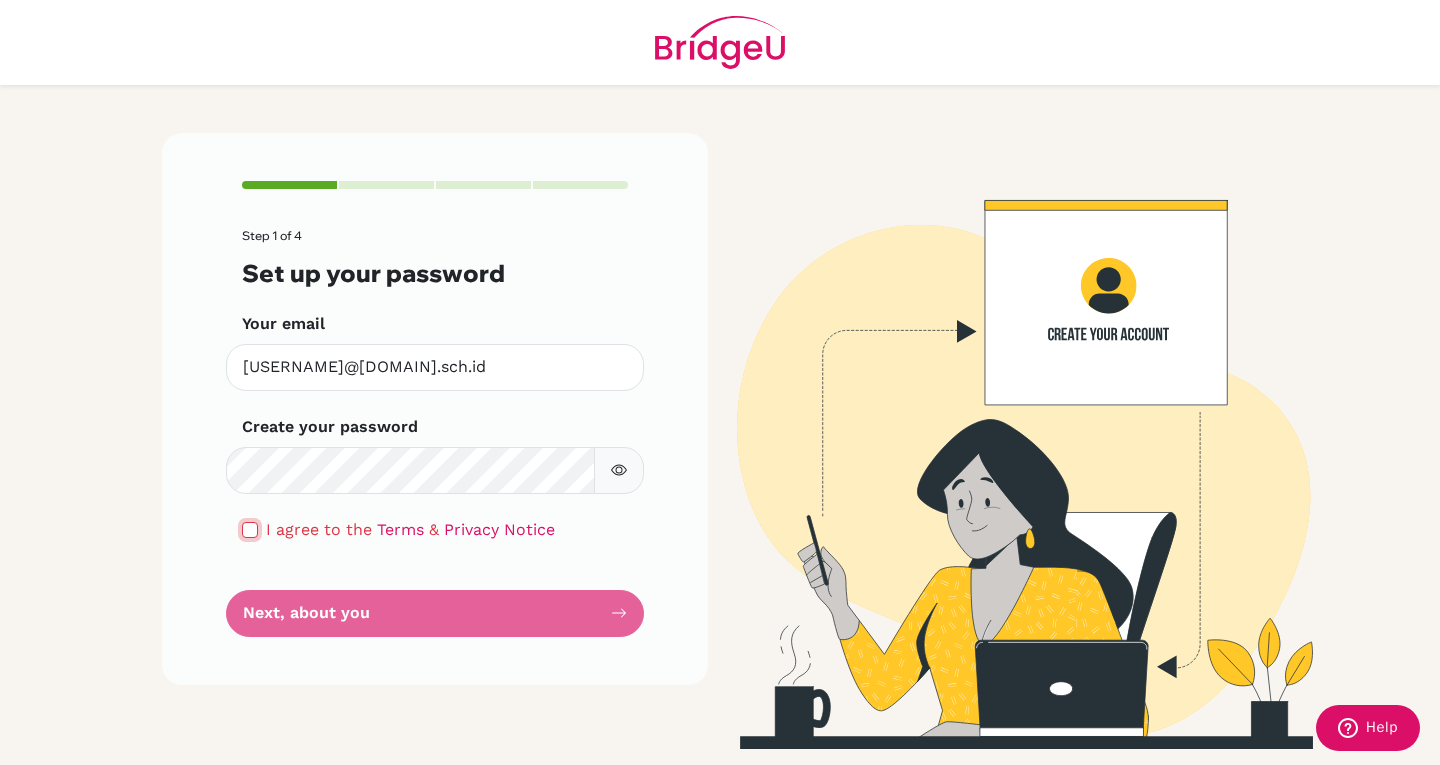 click at bounding box center [250, 530] 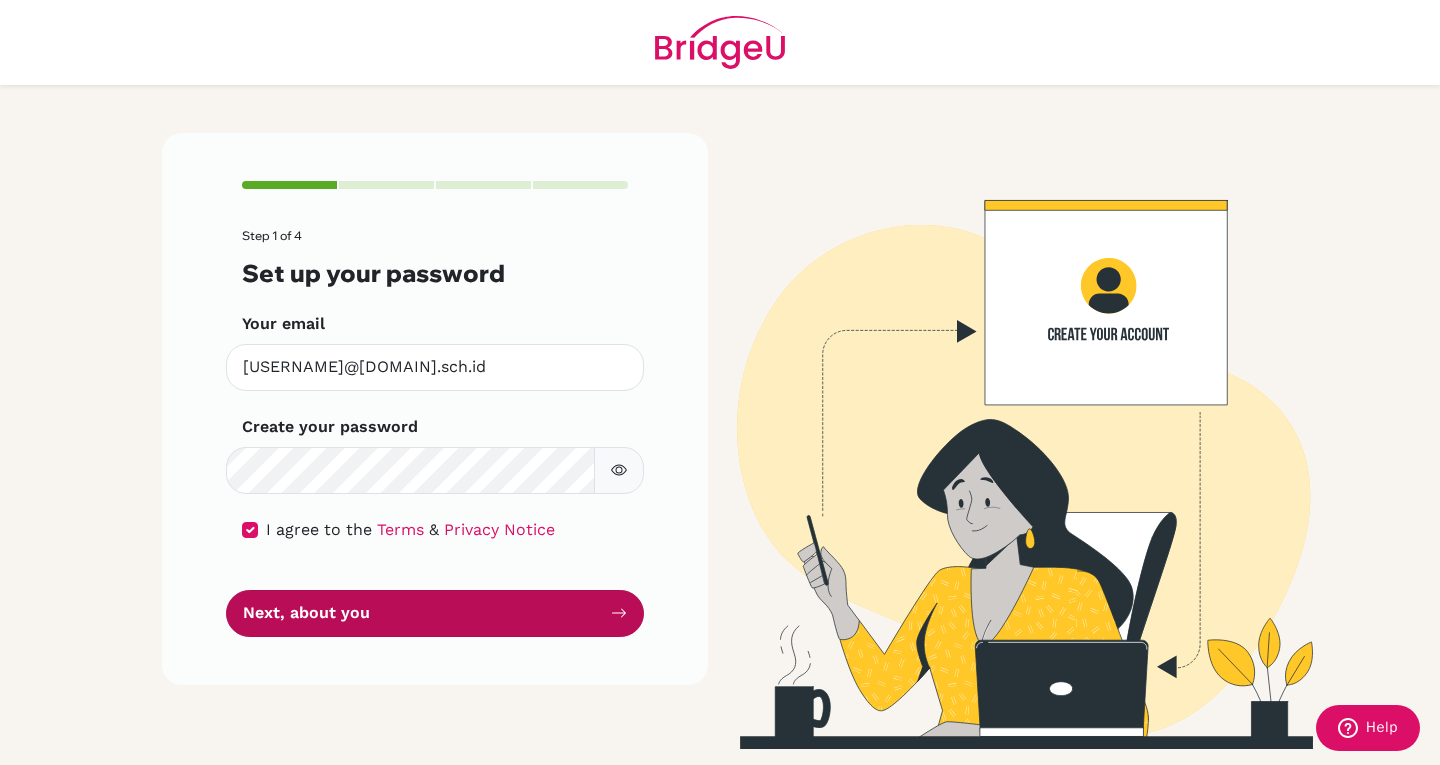 click on "Next, about you" at bounding box center (435, 613) 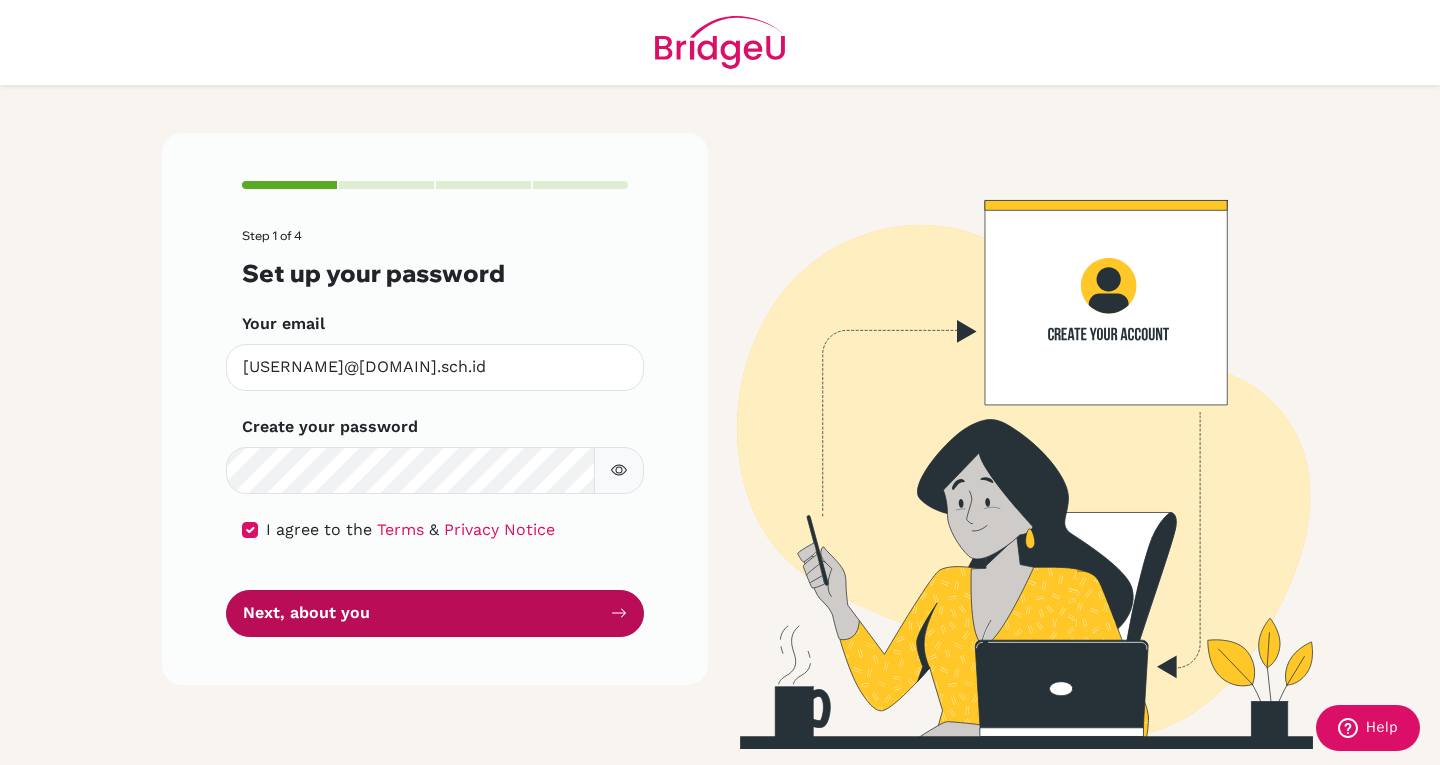 click on "Next, about you" at bounding box center (435, 613) 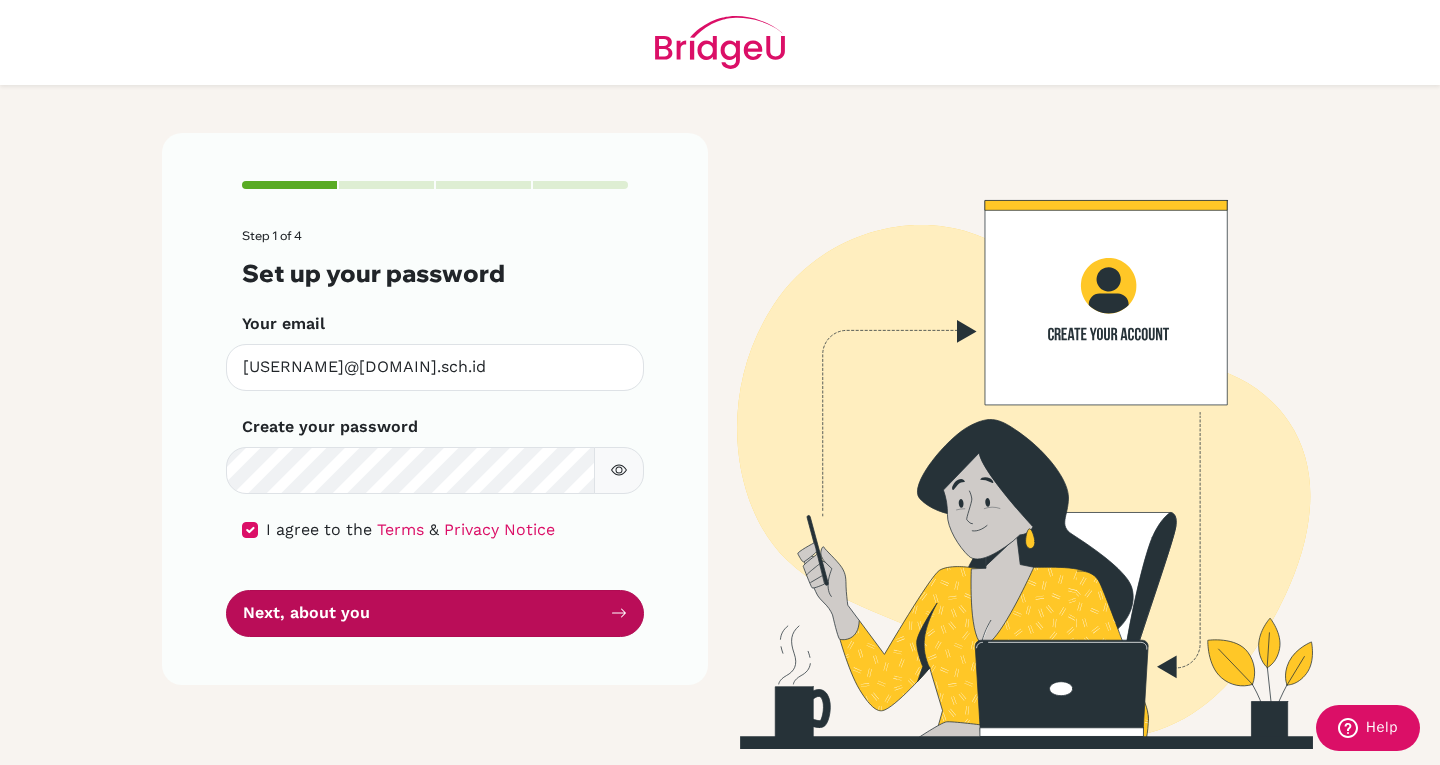 click on "Next, about you" at bounding box center [435, 613] 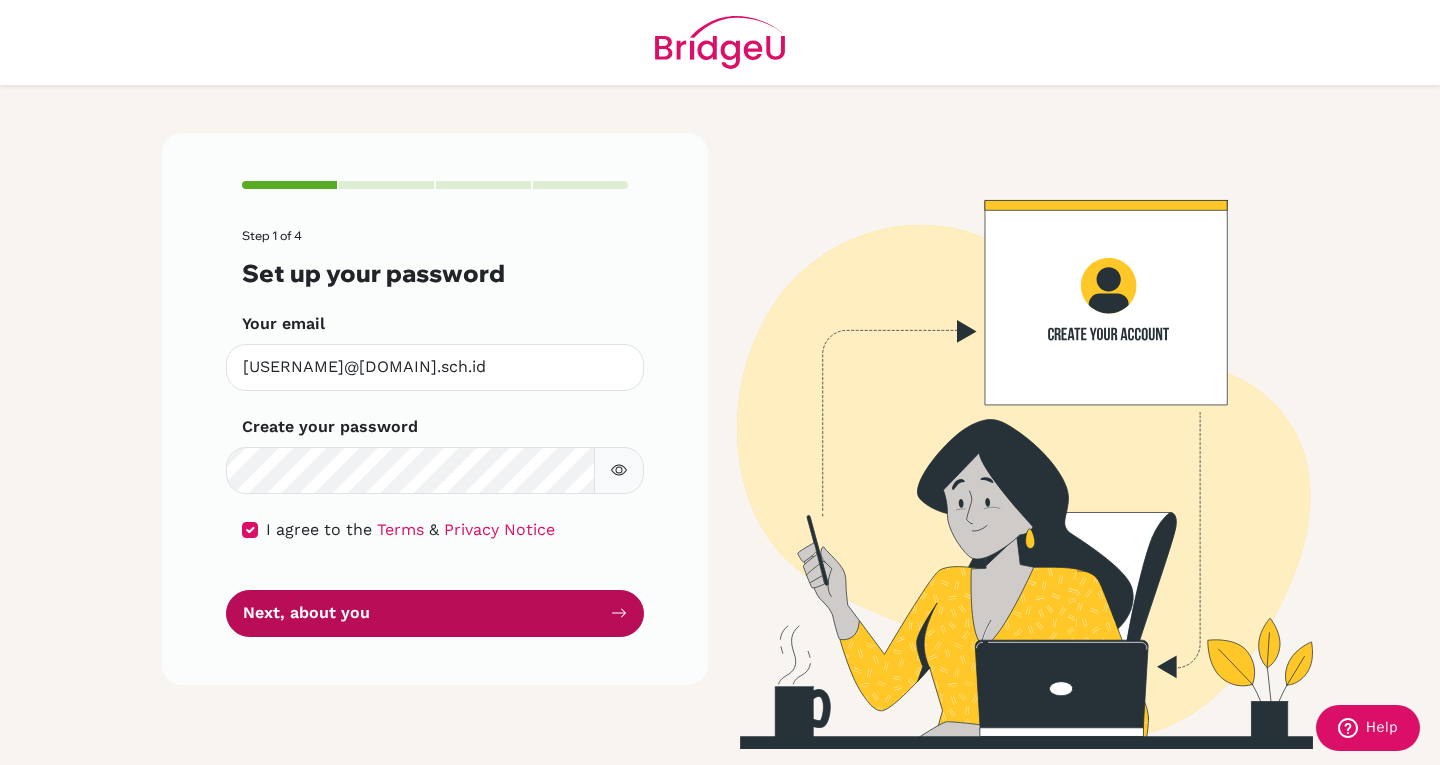 click on "Next, about you" at bounding box center [435, 613] 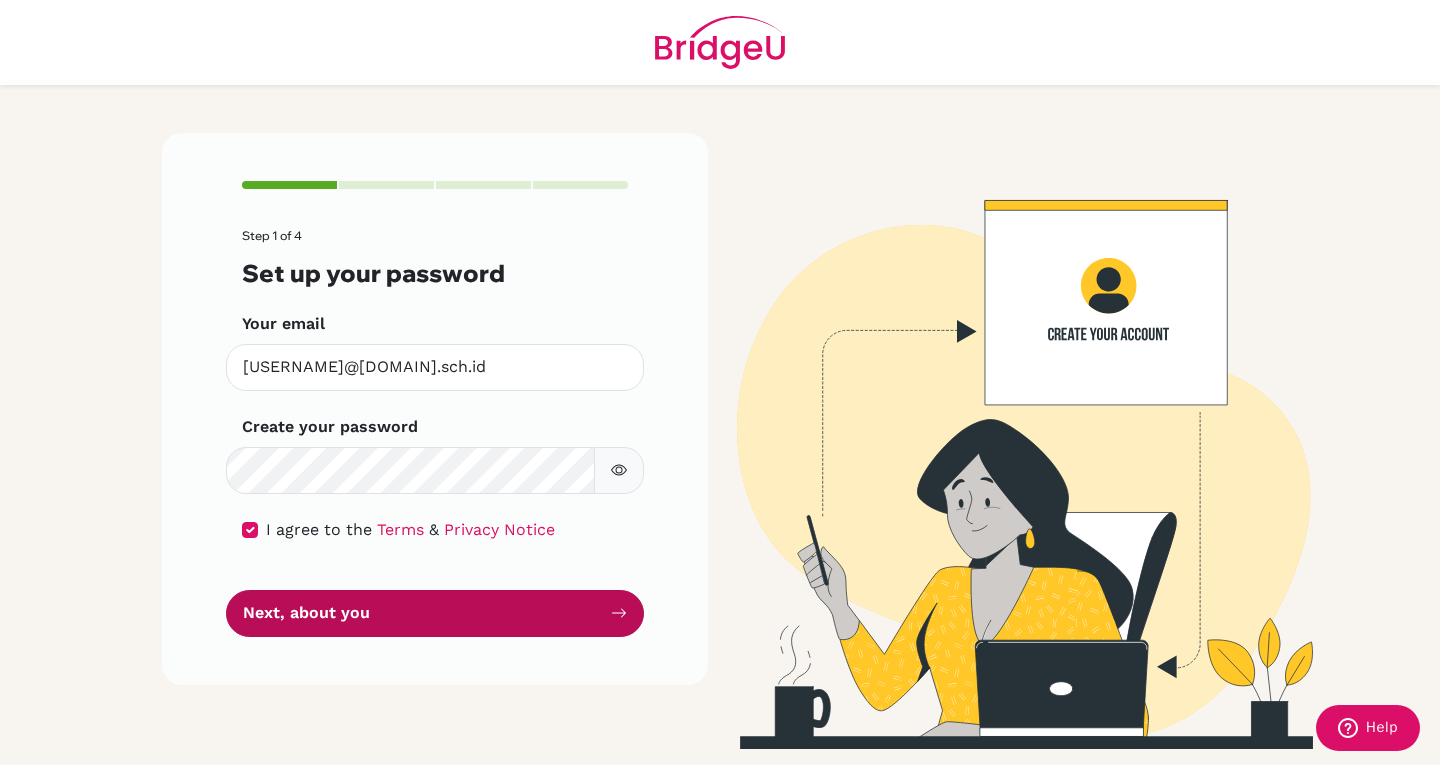 click on "Next, about you" at bounding box center (435, 613) 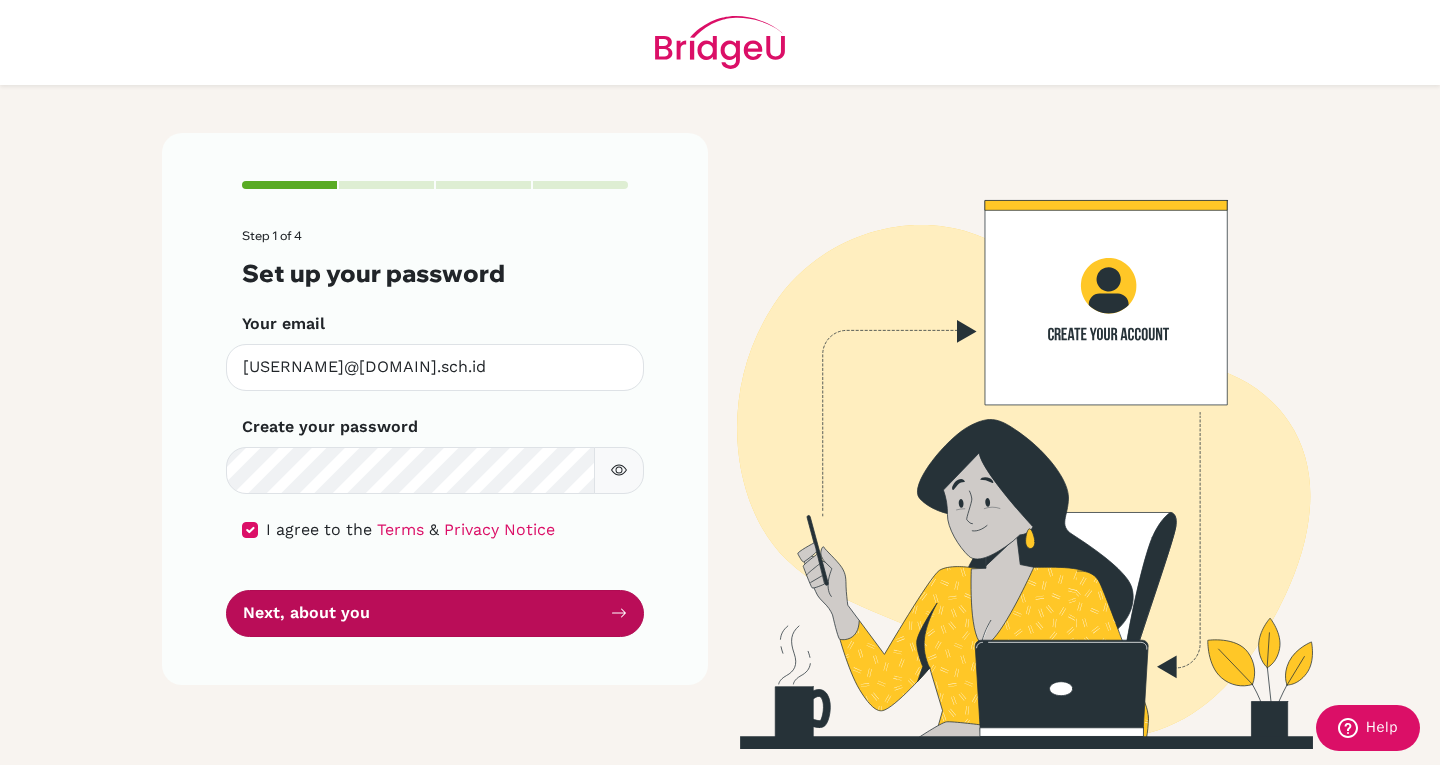 click on "Next, about you" at bounding box center [435, 613] 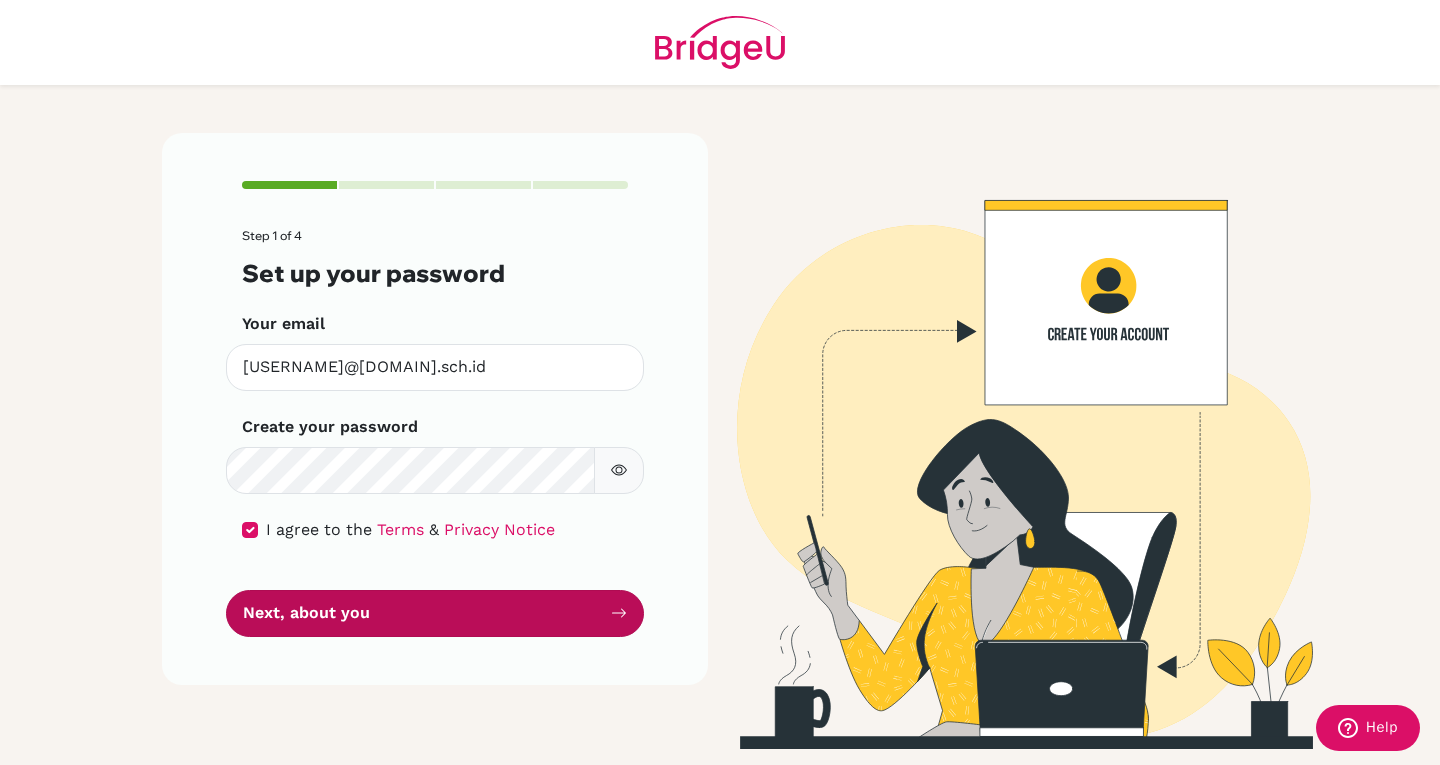 click on "Next, about you" at bounding box center (435, 613) 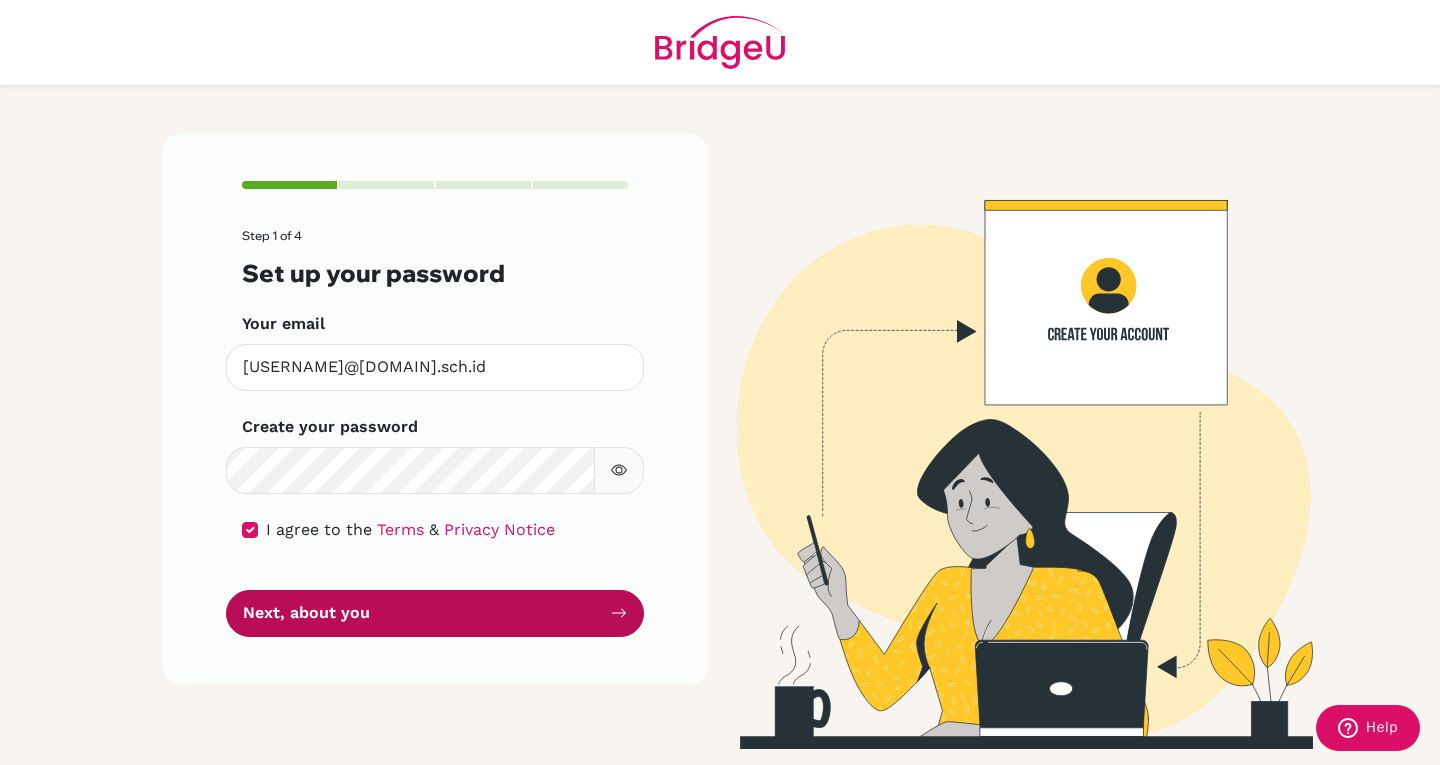 click 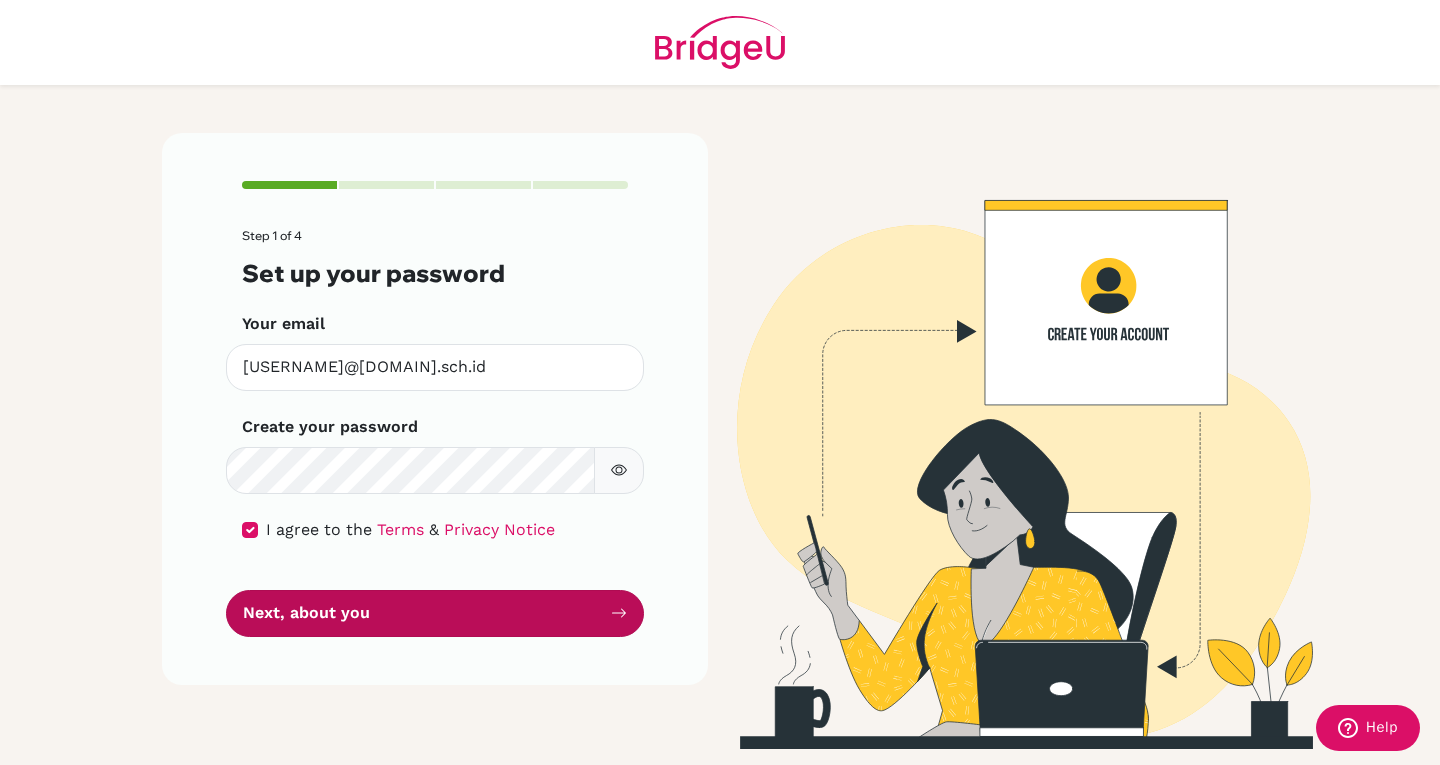 click 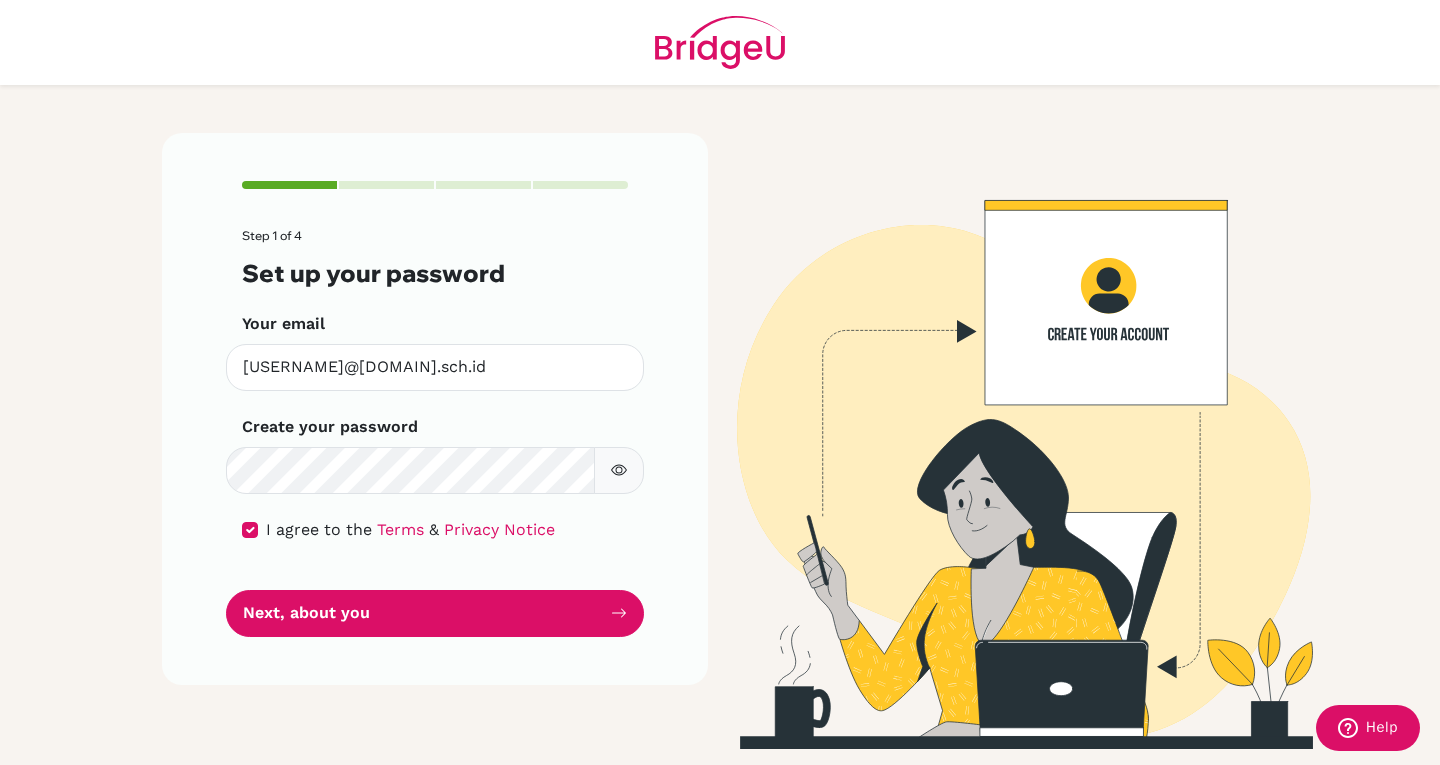 click on "Step 1 of 4
Set up your password
Your email
[EMAIL]
Invalid email
Create your password
Make sure it's at least 6 characters
I agree to the
Terms
&
Privacy Notice
Next, about you" at bounding box center (435, 433) 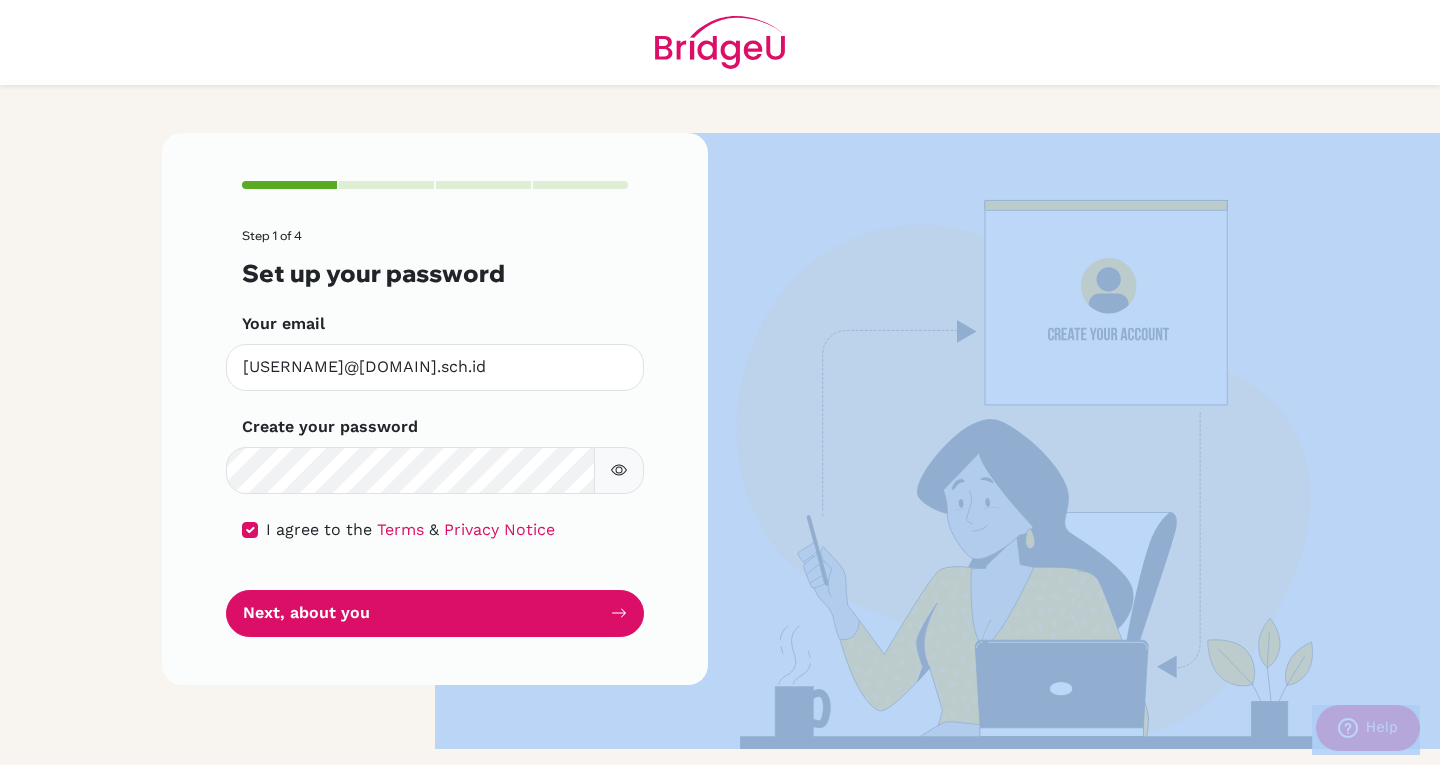 click on "Step 1 of 4
Set up your password
Your email
[EMAIL]
Invalid email
Create your password
Make sure it's at least 6 characters
I agree to the
Terms
&
Privacy Notice
Next, about you" at bounding box center [435, 433] 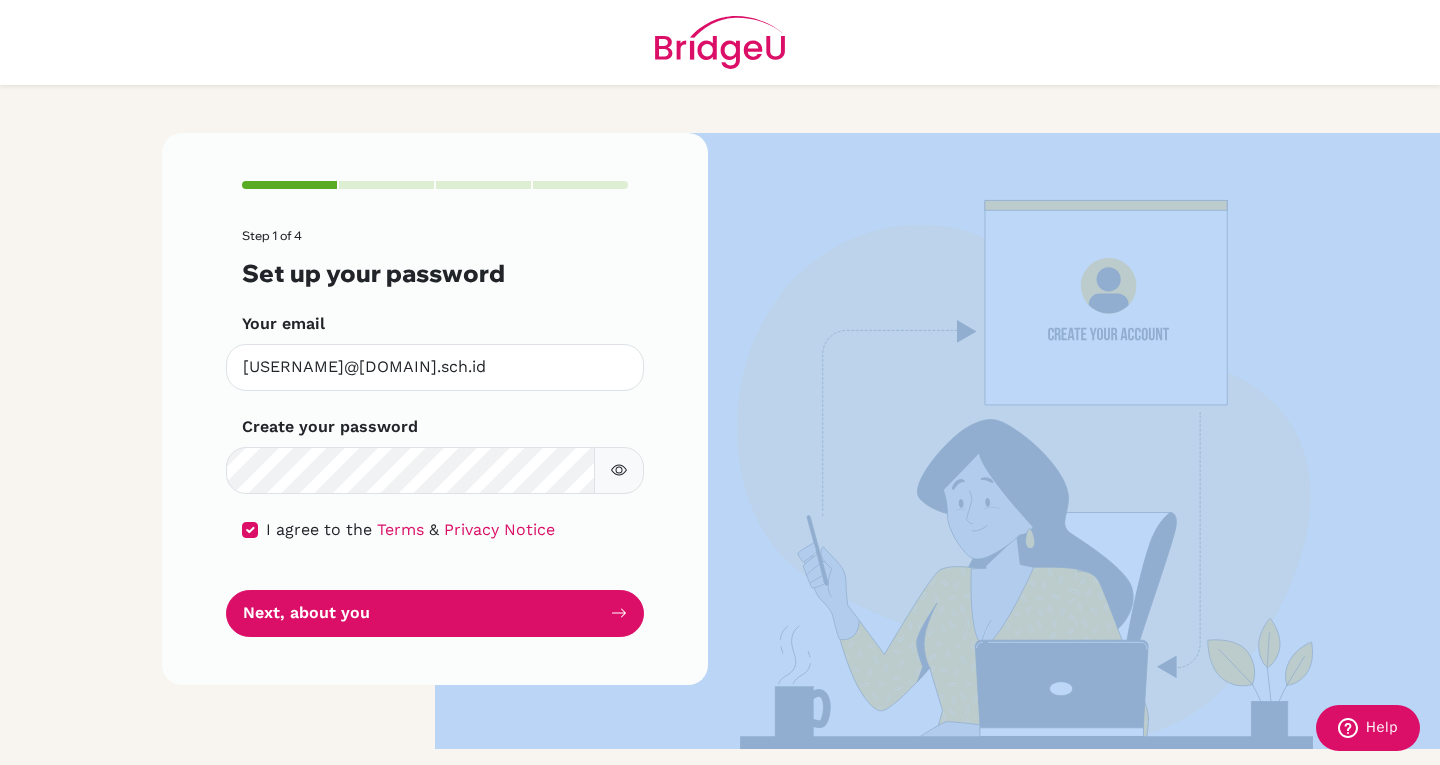 click on "Step 1 of 4
Set up your password
Your email
[EMAIL]
Invalid email
Create your password
Make sure it's at least 6 characters
I agree to the
Terms
&
Privacy Notice
Next, about you" at bounding box center (435, 433) 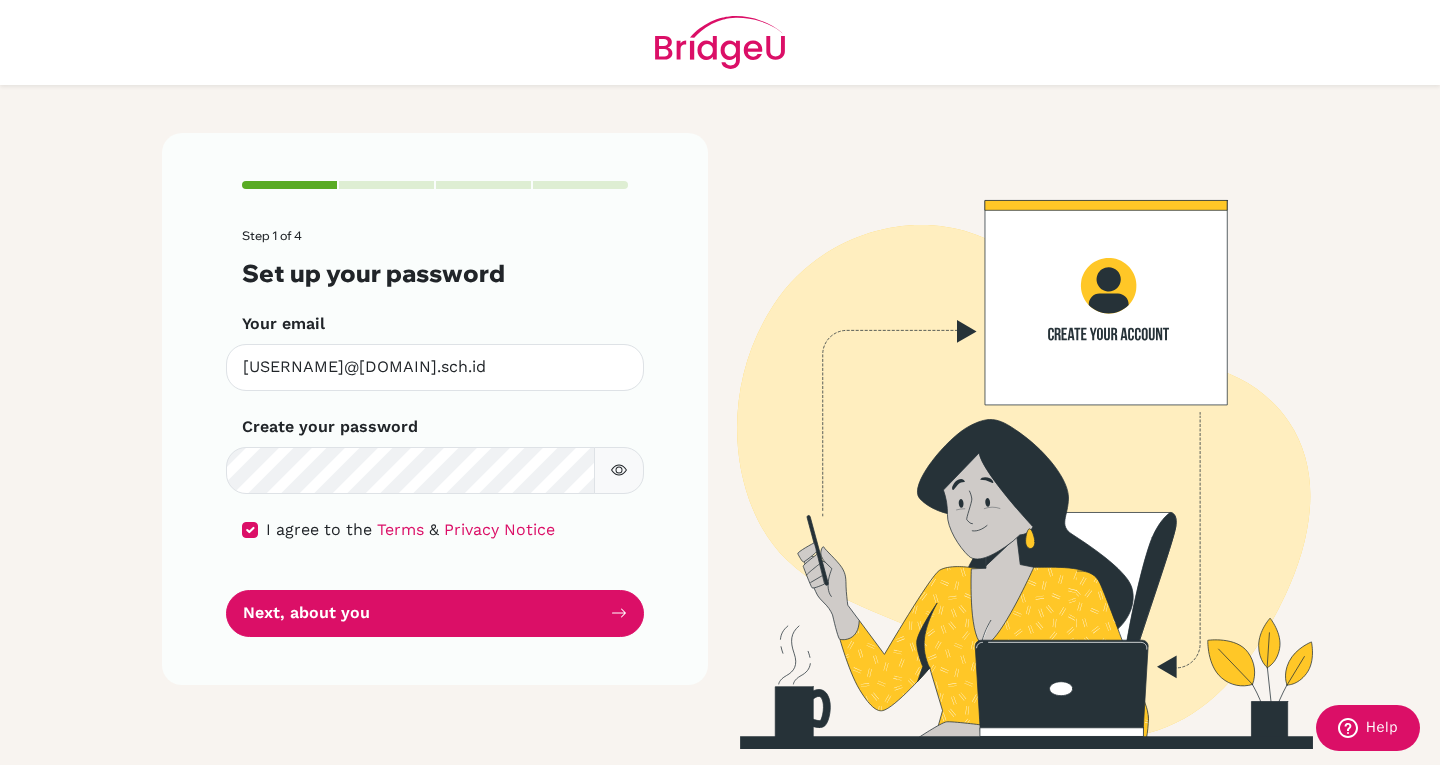 click on "Step 1 of 4
Set up your password
Your email
[EMAIL]
Invalid email
Create your password
Make sure it's at least 6 characters
I agree to the
Terms
&
Privacy Notice
Next, about you" at bounding box center [720, 382] 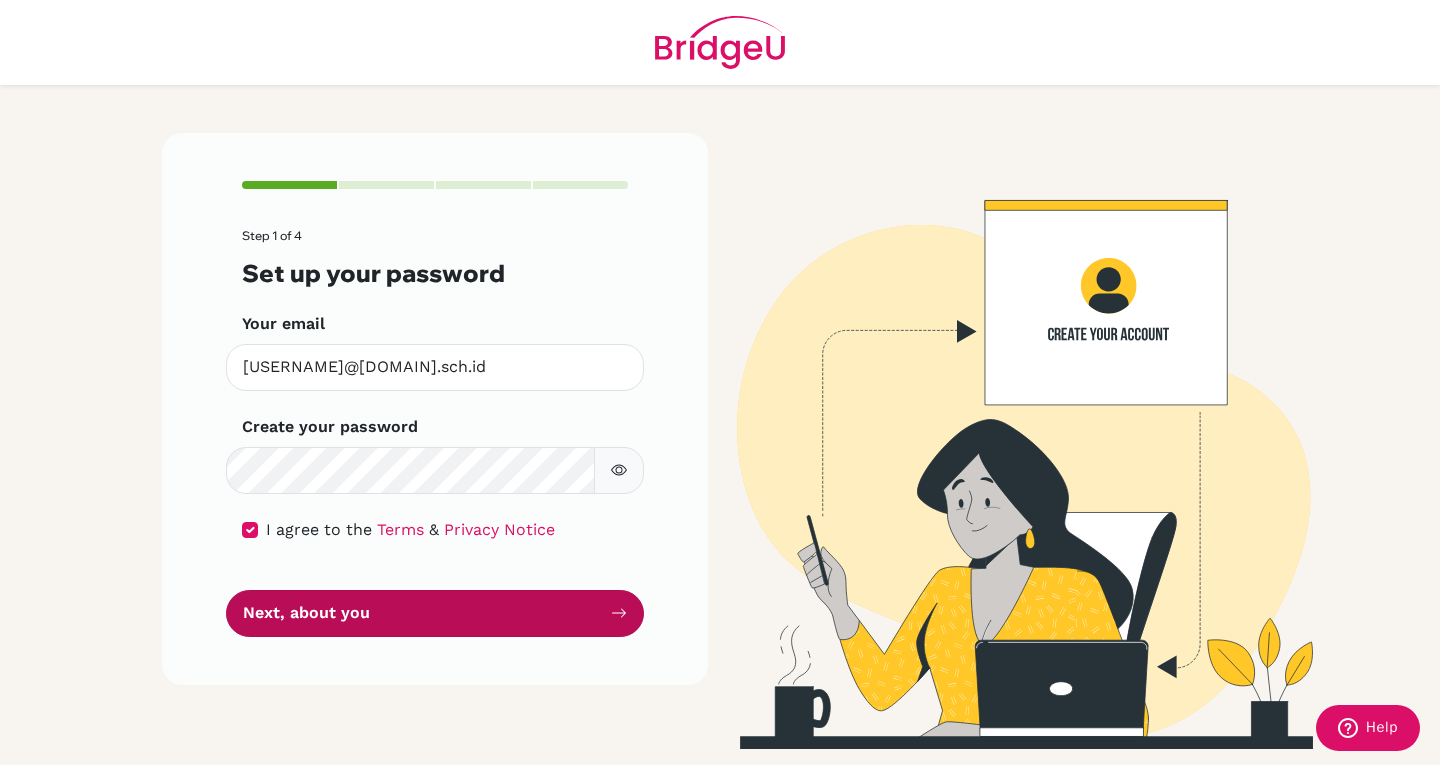 click on "Next, about you" at bounding box center [435, 613] 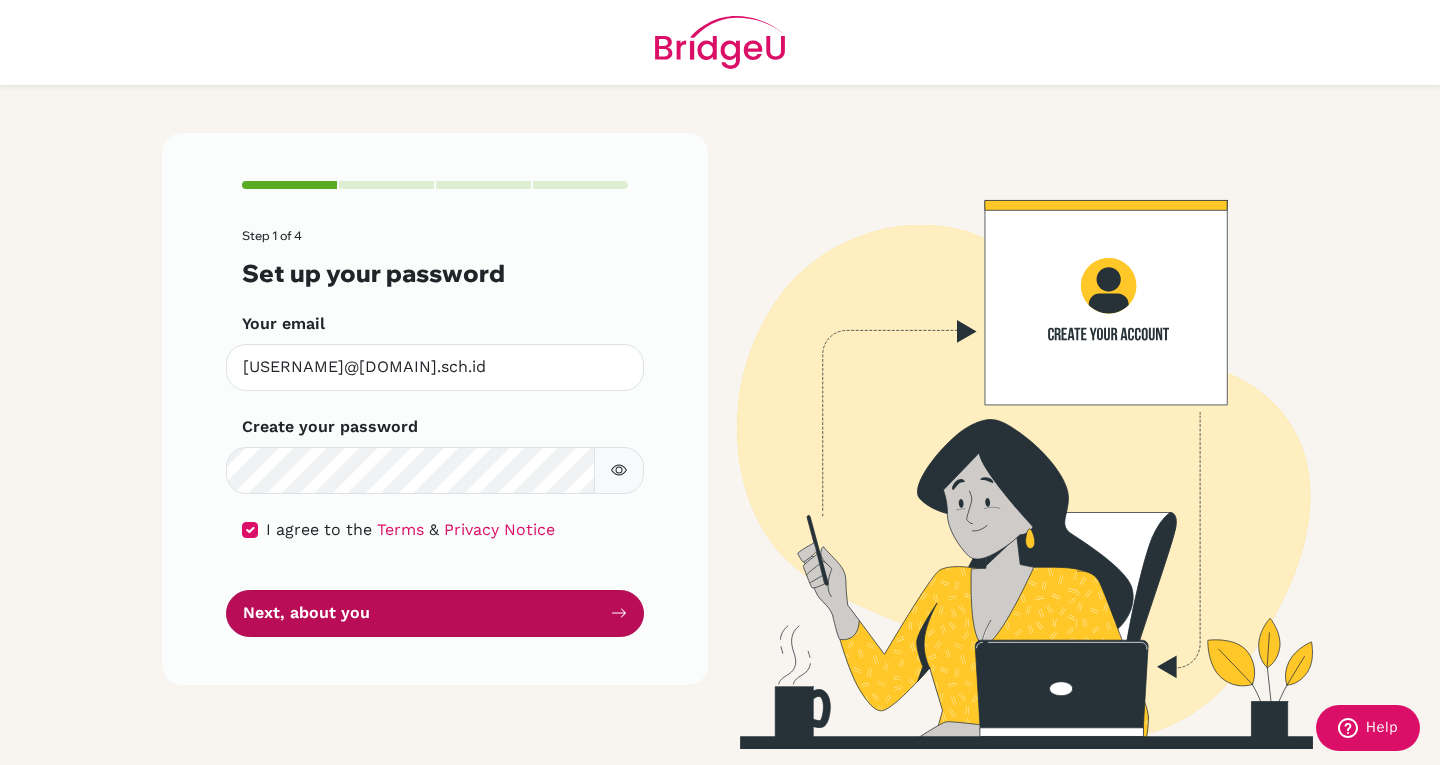 click on "Next, about you" at bounding box center [435, 613] 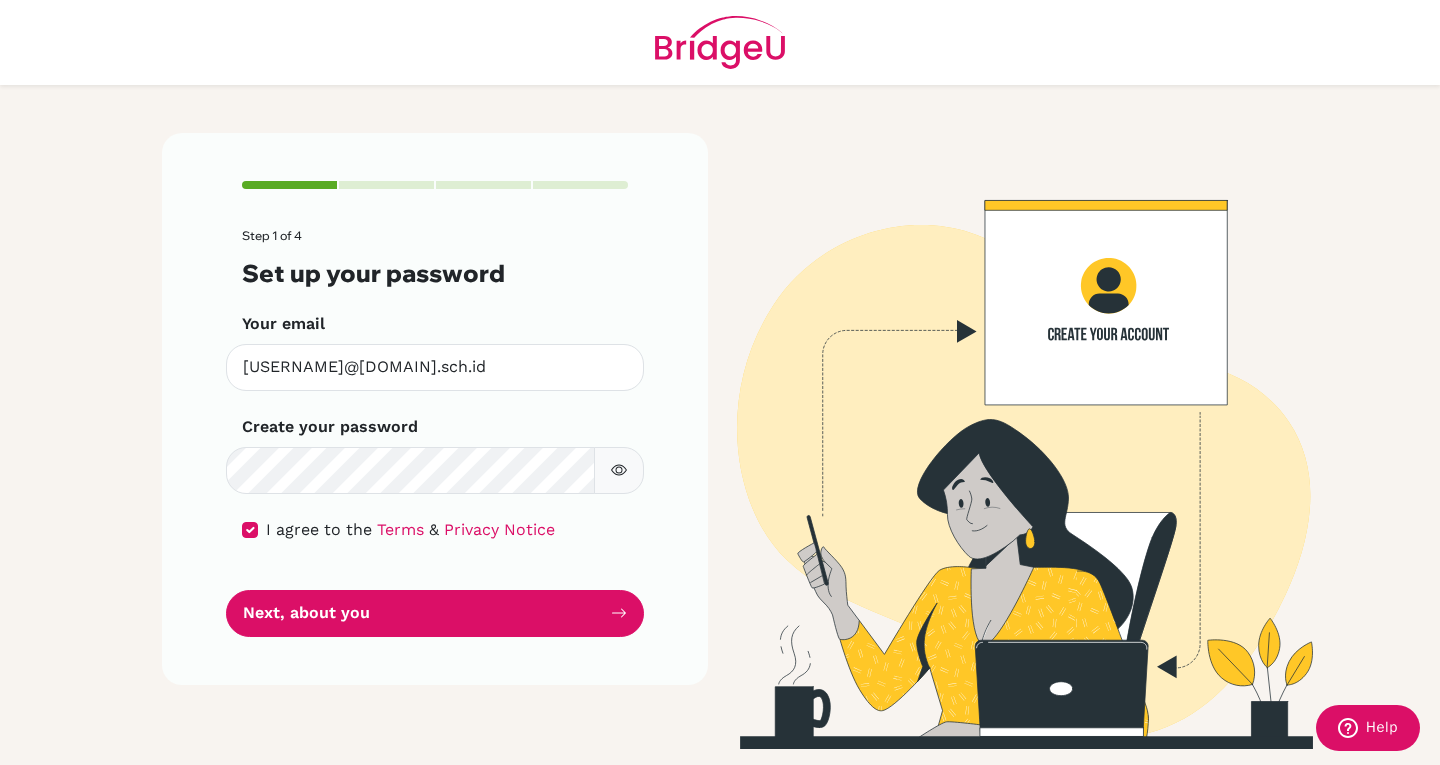 click on "Step 1 of 4
Set up your password
Your email
[EMAIL]
Invalid email
Create your password
Make sure it's at least 6 characters
I agree to the
Terms
&
Privacy Notice
Next, about you" at bounding box center [435, 409] 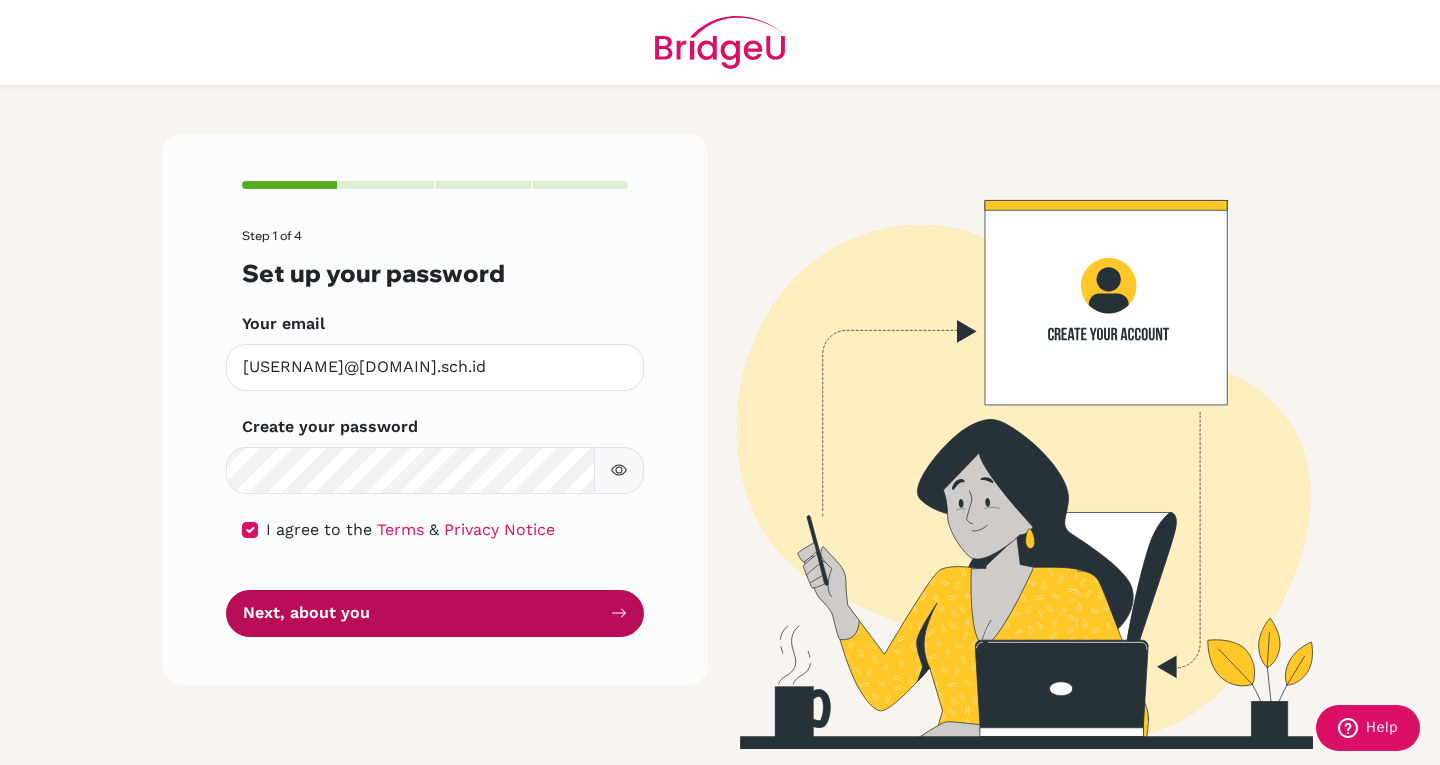 click on "Step 1 of 4
Set up your password
Your email
[EMAIL]
Invalid email
Create your password
Make sure it's at least 6 characters
I agree to the
Terms
&
Privacy Notice
Next, about you" at bounding box center [435, 409] 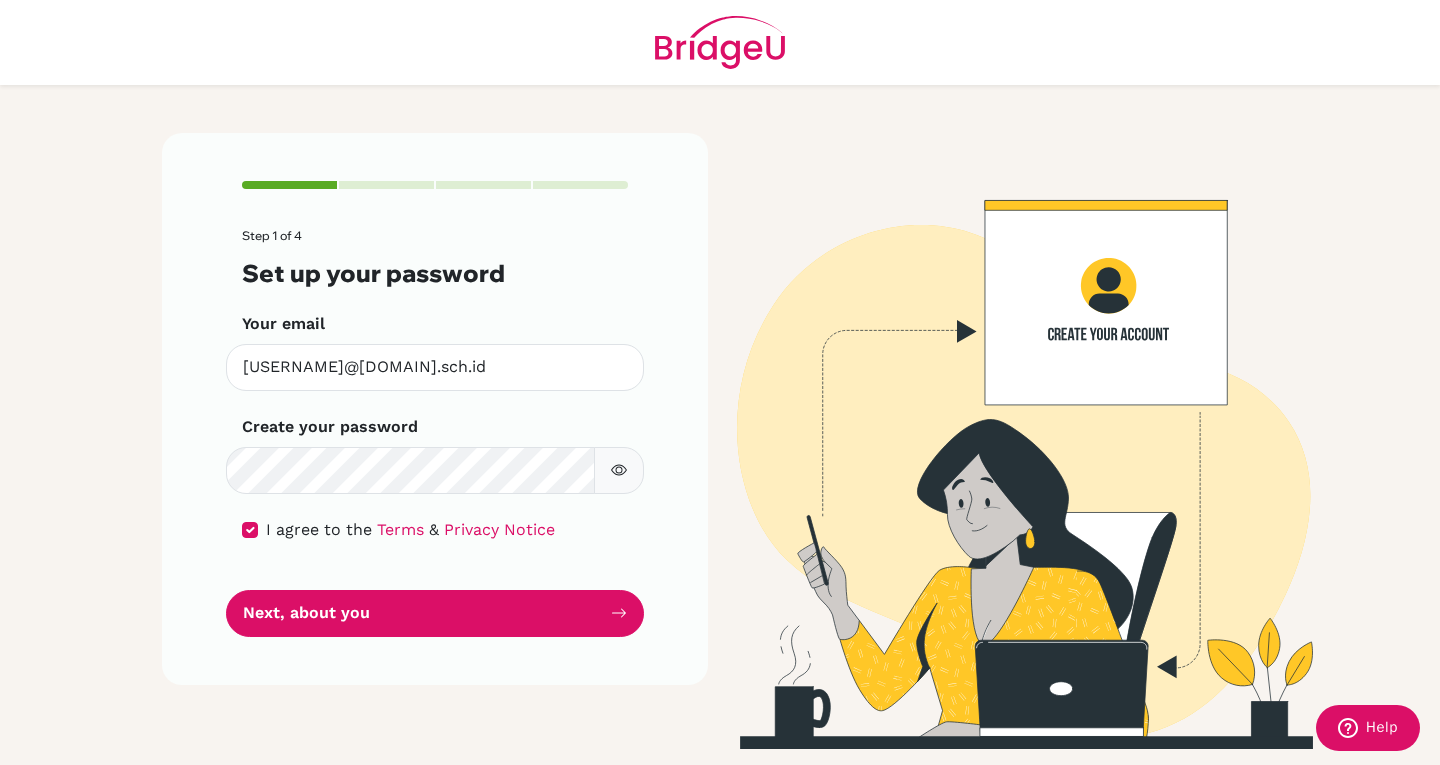 click on "Step 1 of 4
Set up your password
Your email
[EMAIL]
Invalid email
Create your password
Make sure it's at least 6 characters
I agree to the
Terms
&
Privacy Notice
Next, about you" at bounding box center (720, 382) 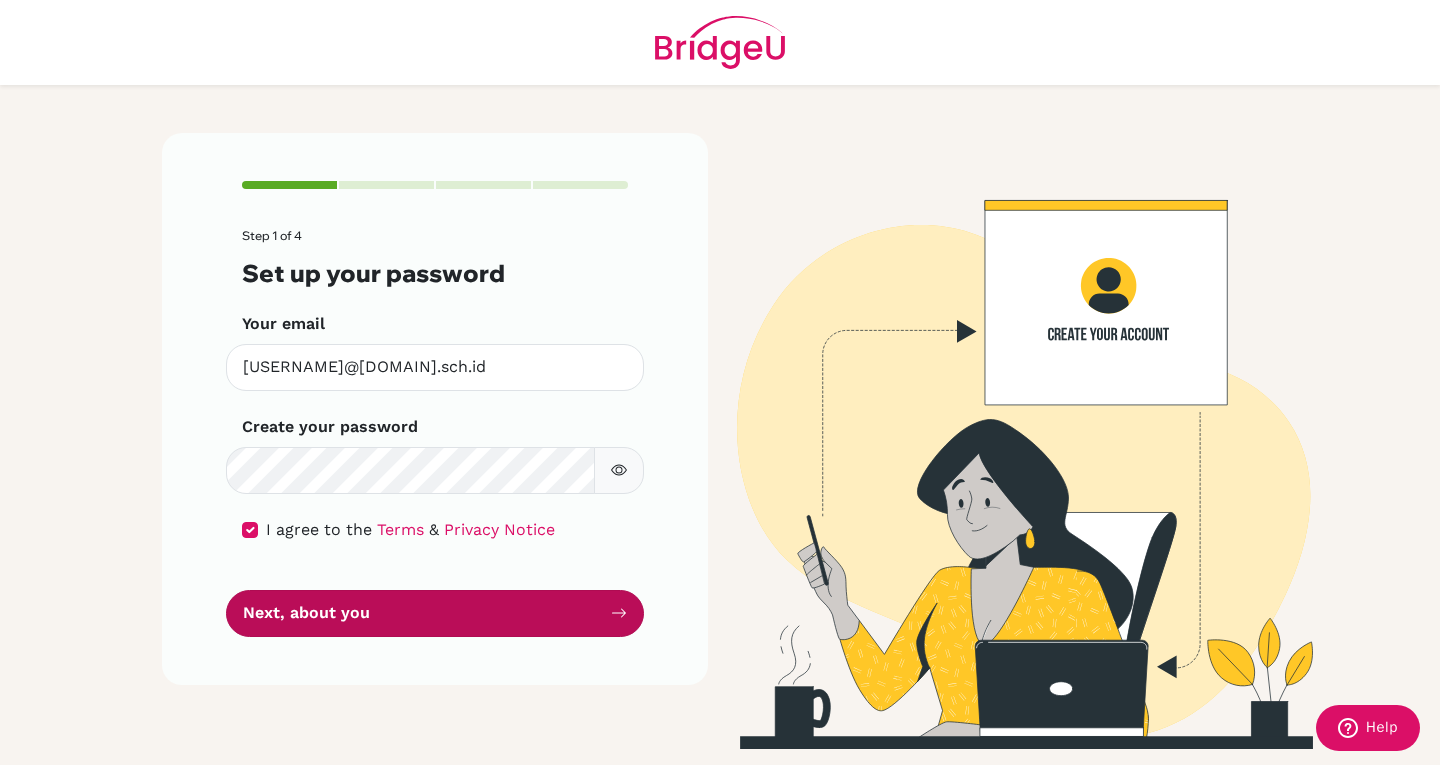 click on "Next, about you" at bounding box center (435, 613) 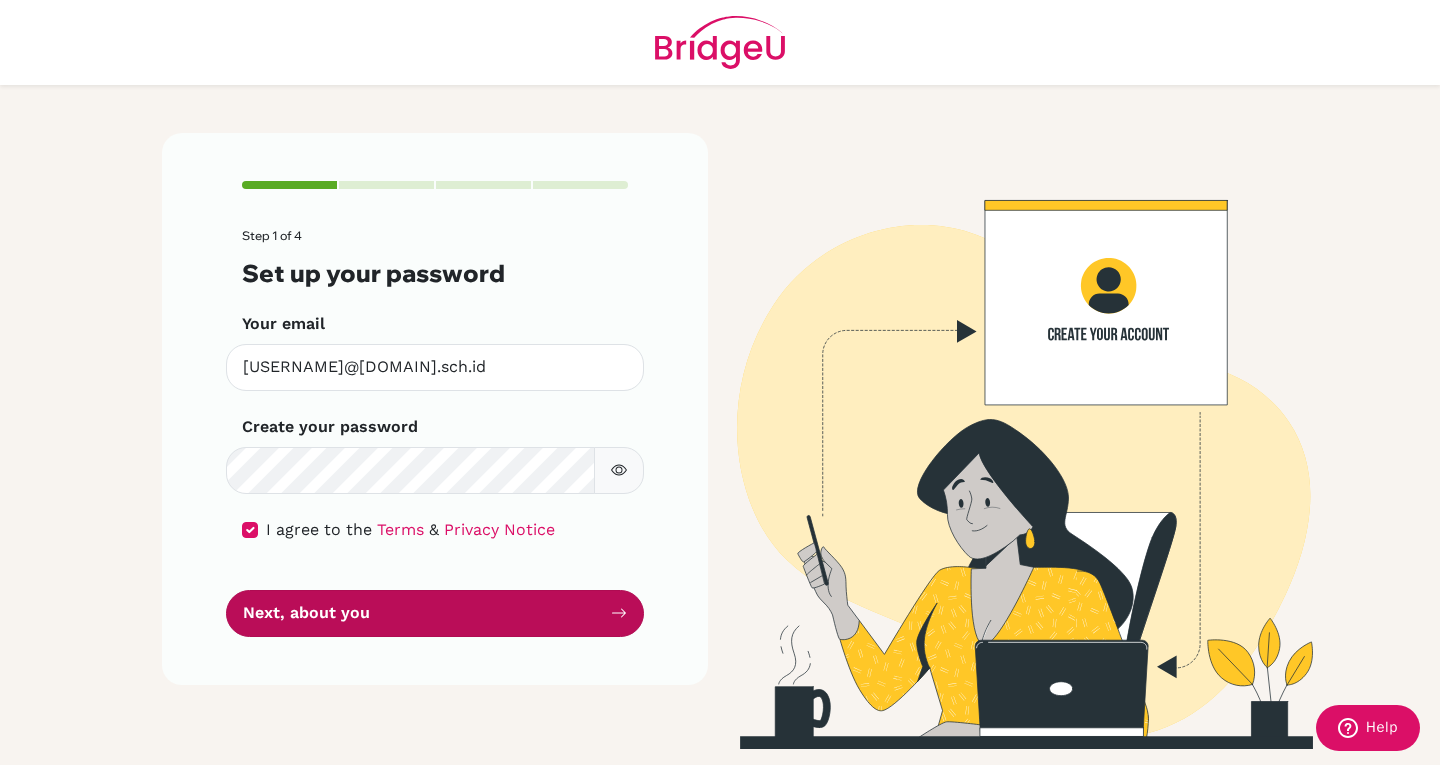 drag, startPoint x: 525, startPoint y: 616, endPoint x: 535, endPoint y: 596, distance: 22.36068 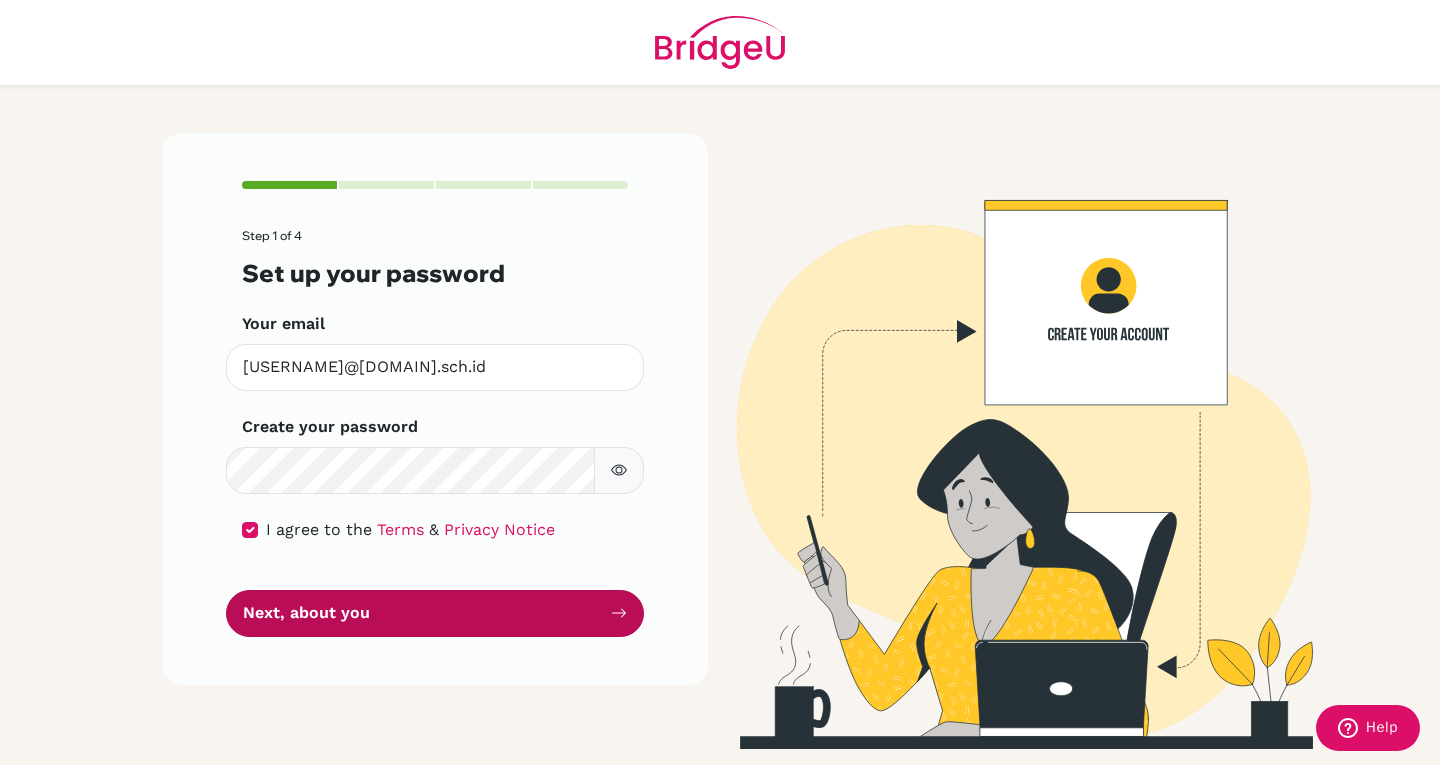 click on "Next, about you" at bounding box center [435, 613] 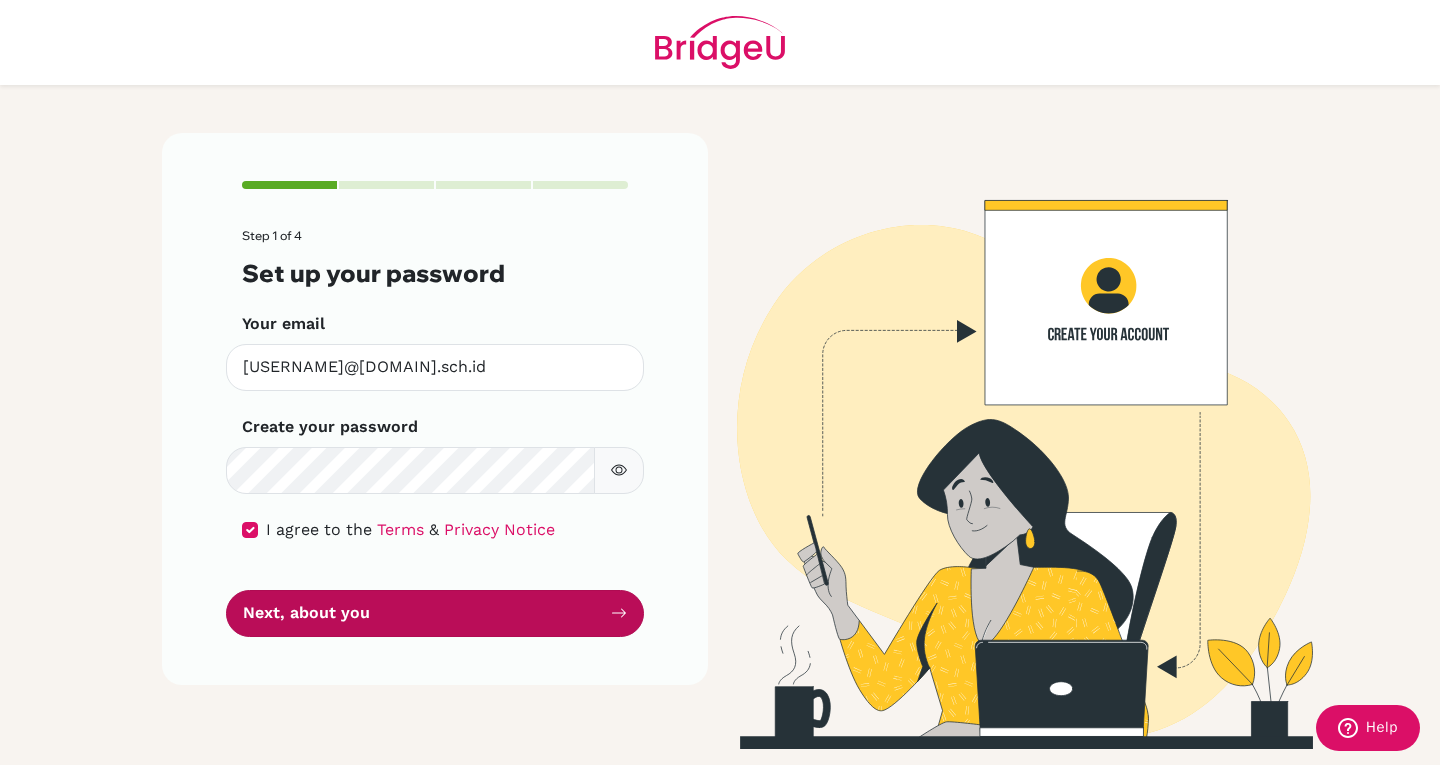 click on "Next, about you" at bounding box center (435, 613) 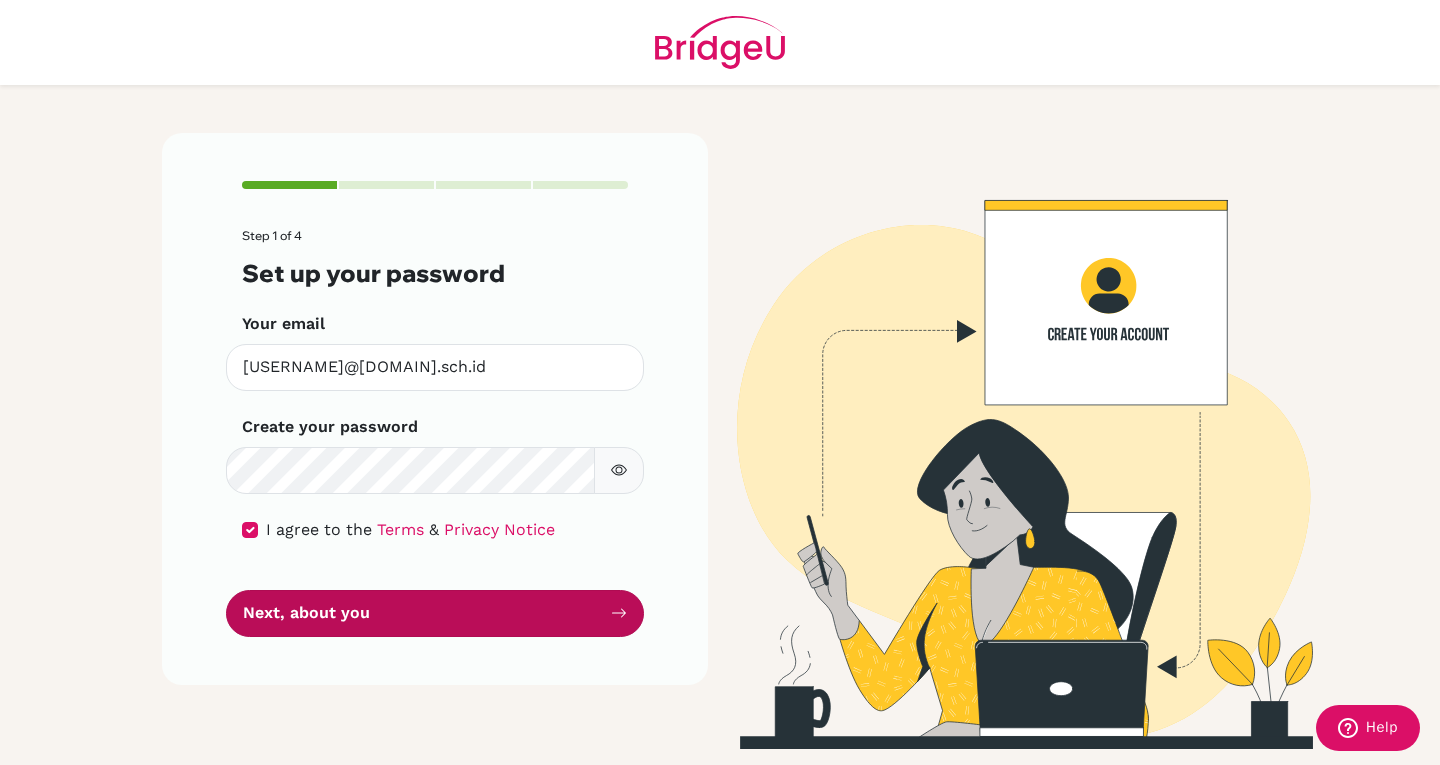click on "Next, about you" at bounding box center (435, 613) 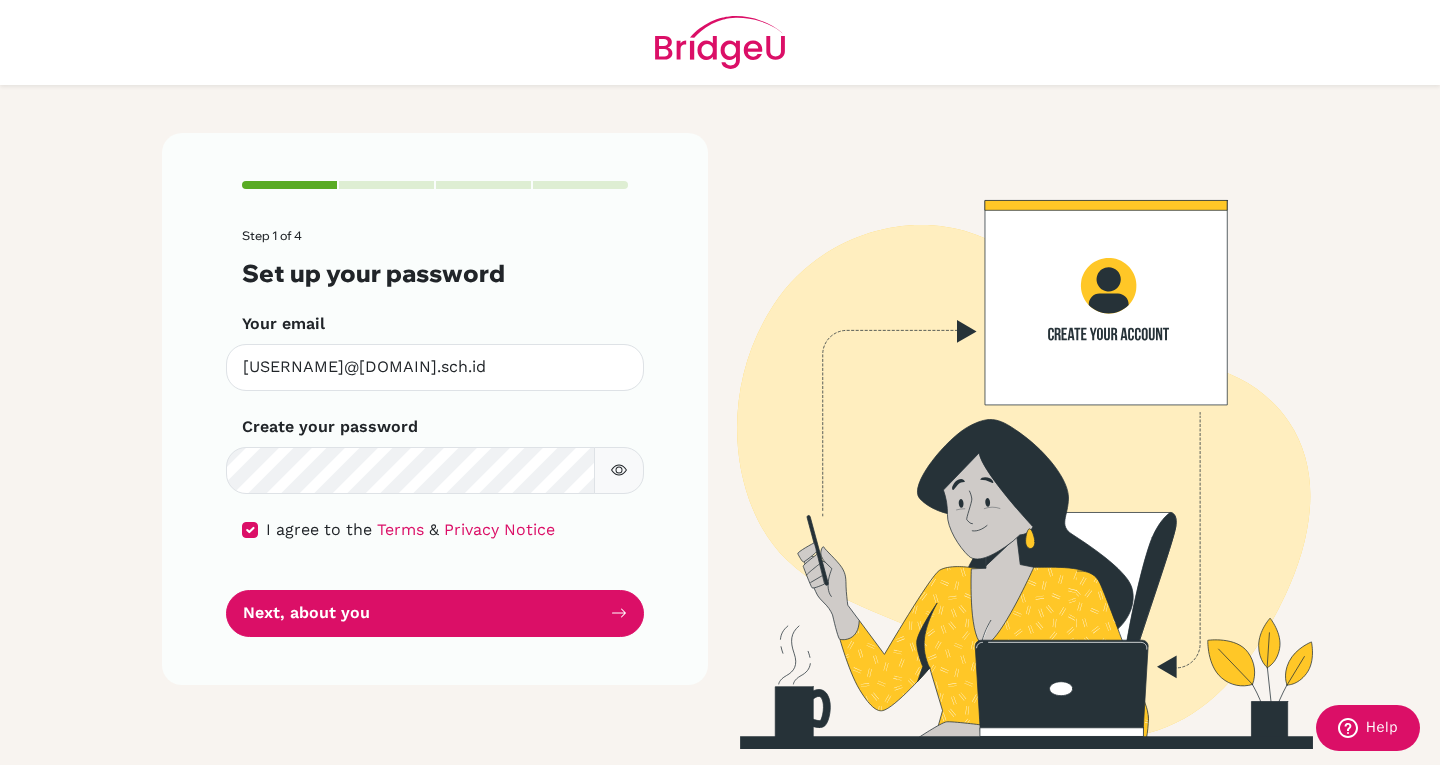 click on "I agree to the
Terms
&
Privacy Notice" at bounding box center [435, 530] 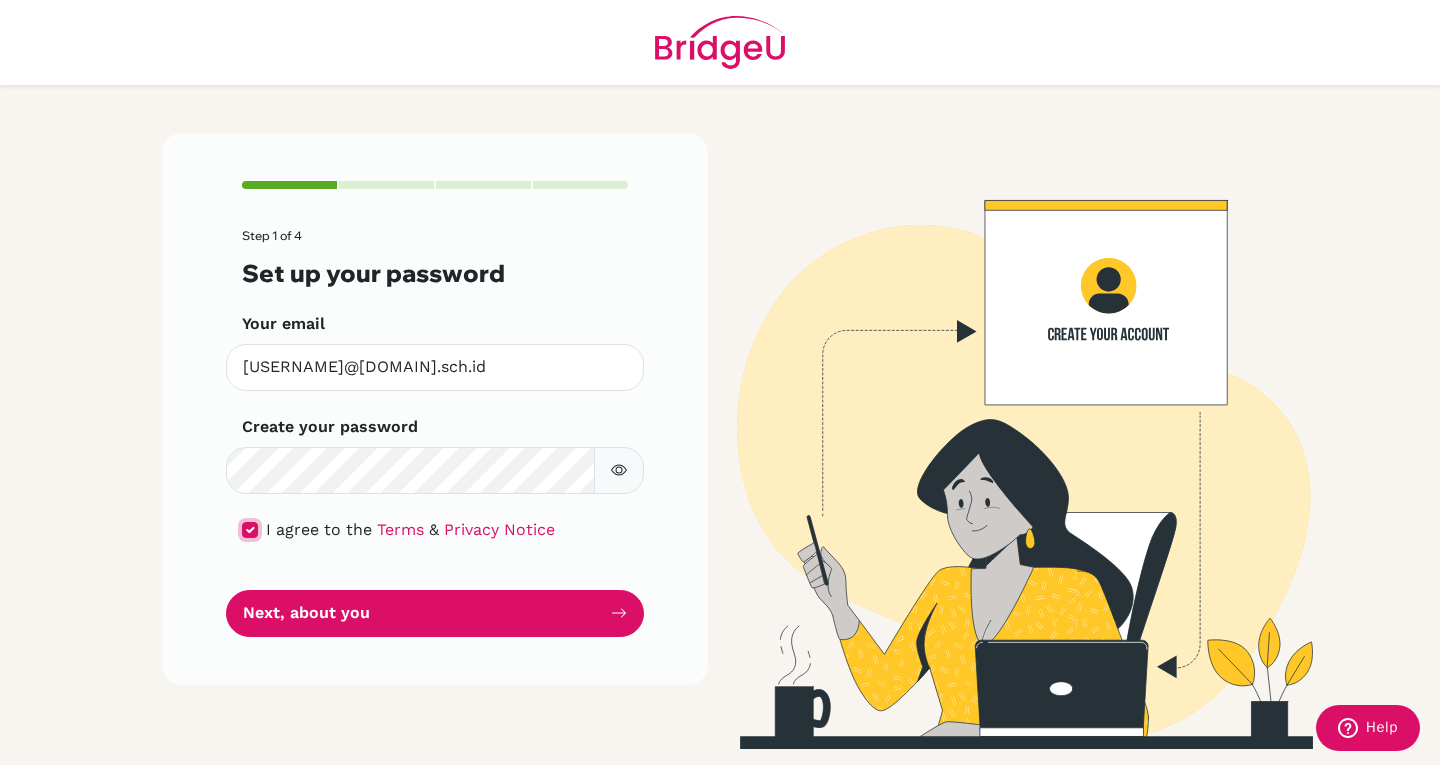 click at bounding box center [250, 530] 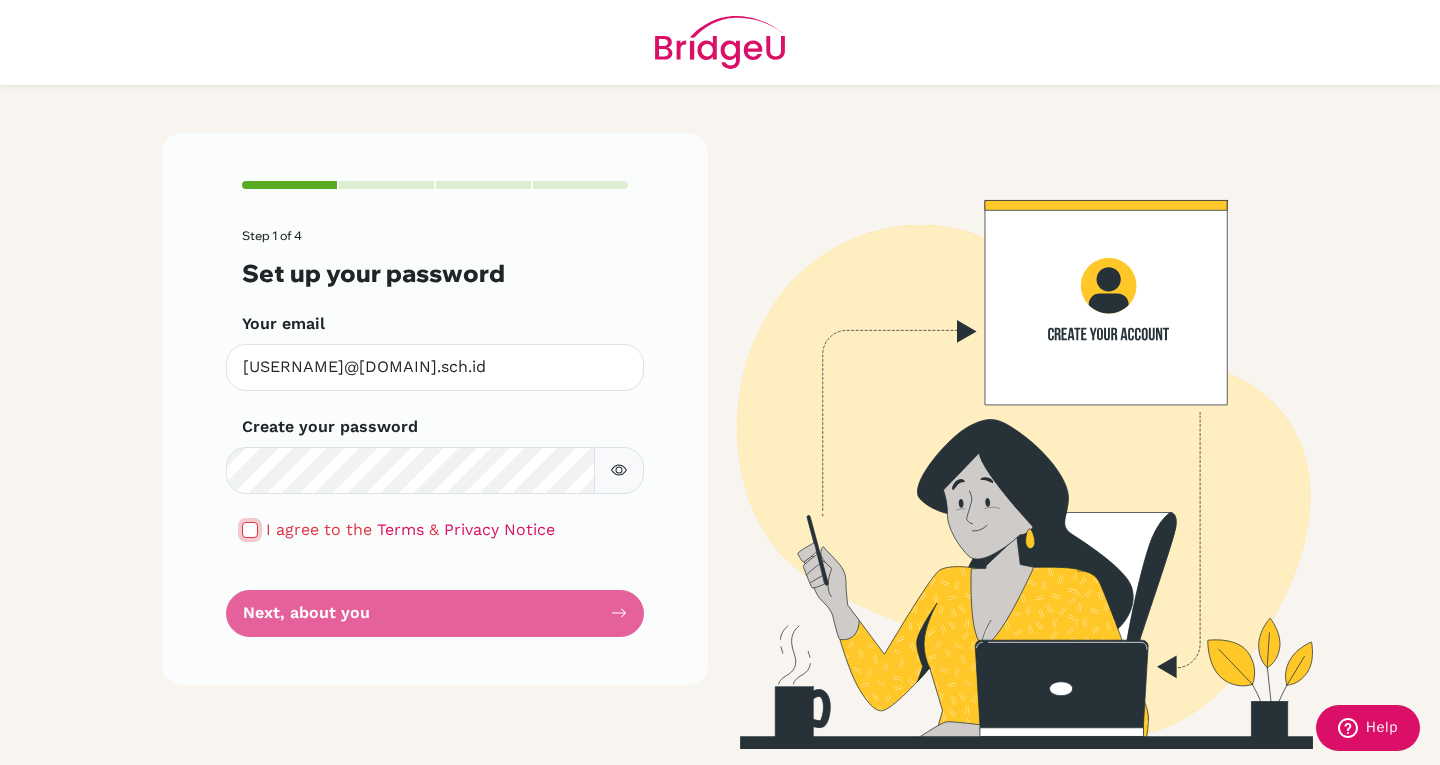 click at bounding box center [250, 530] 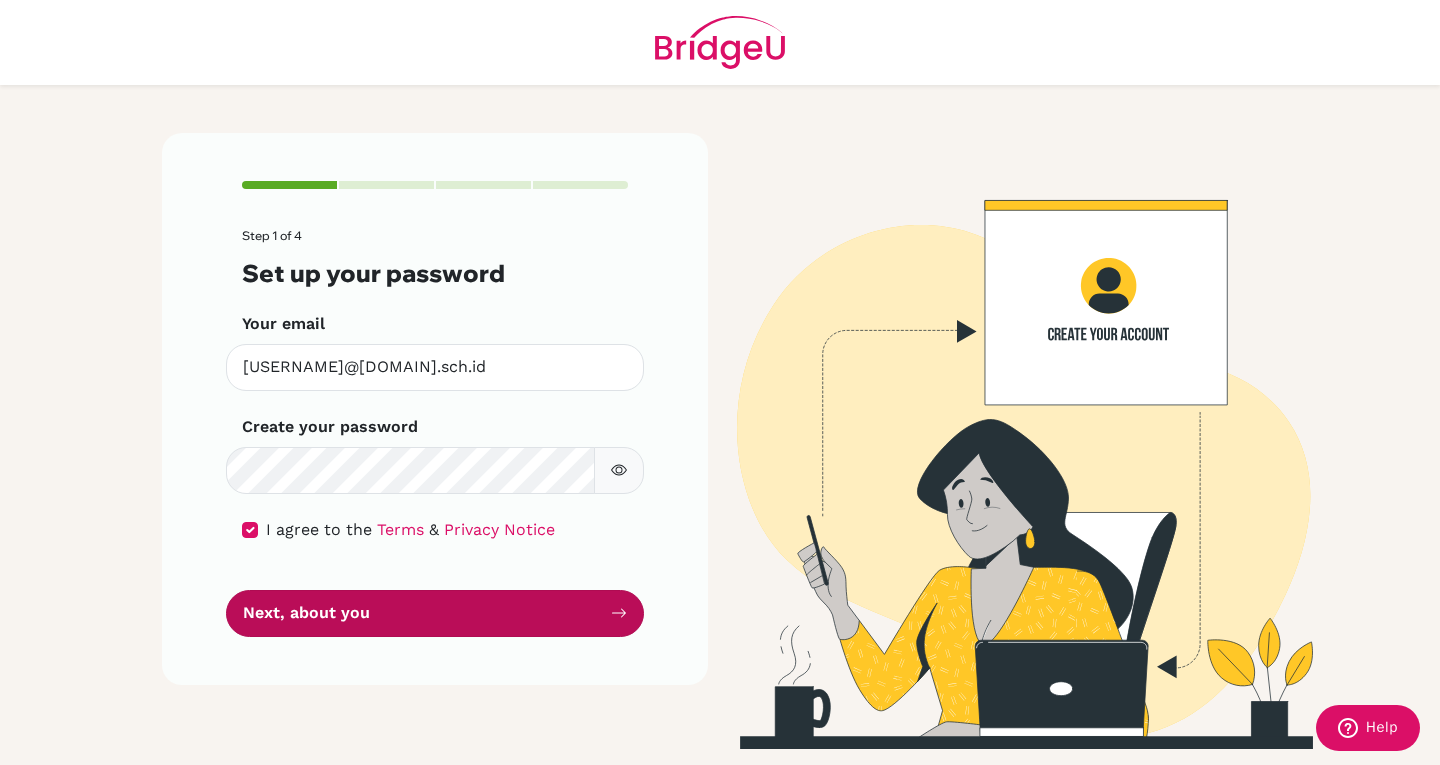 click on "Next, about you" at bounding box center (435, 613) 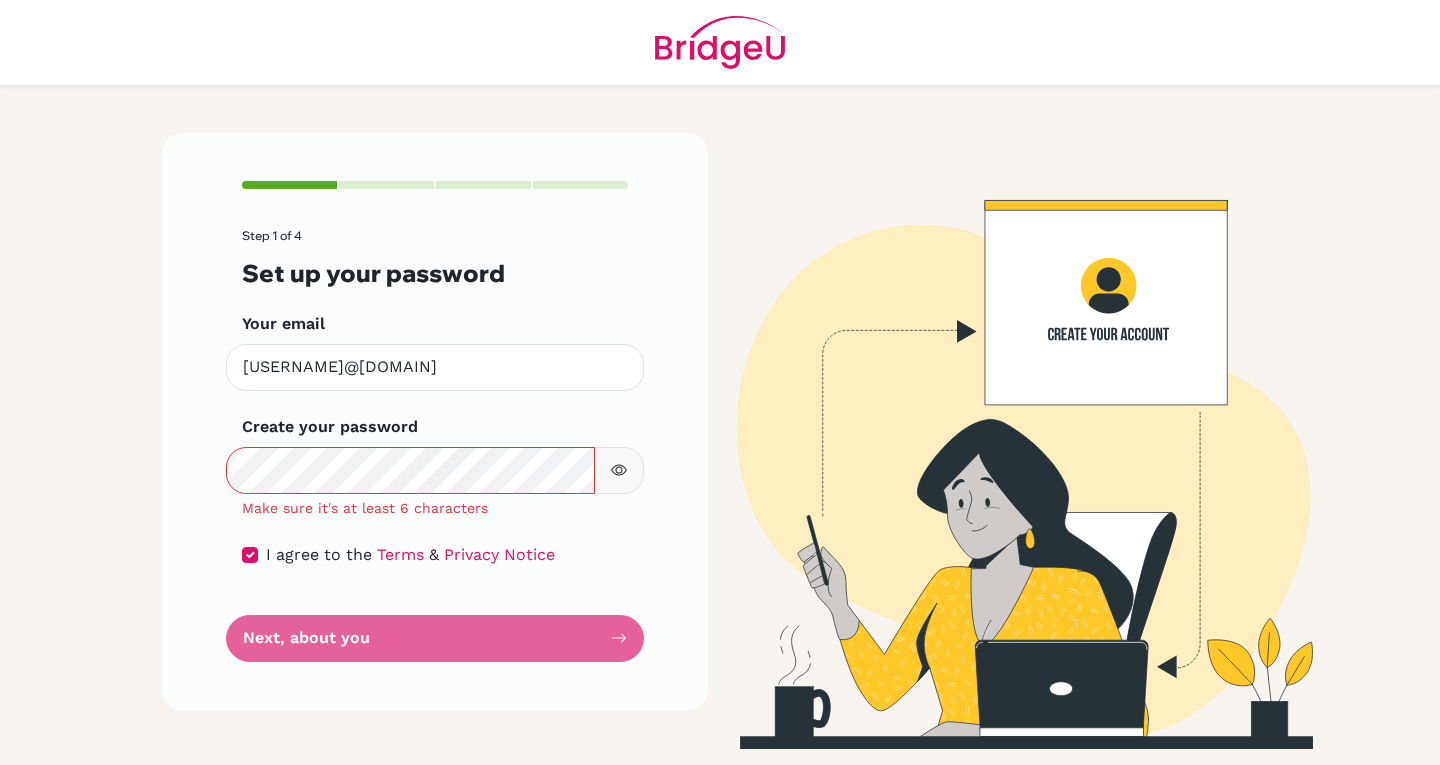 scroll, scrollTop: 0, scrollLeft: 0, axis: both 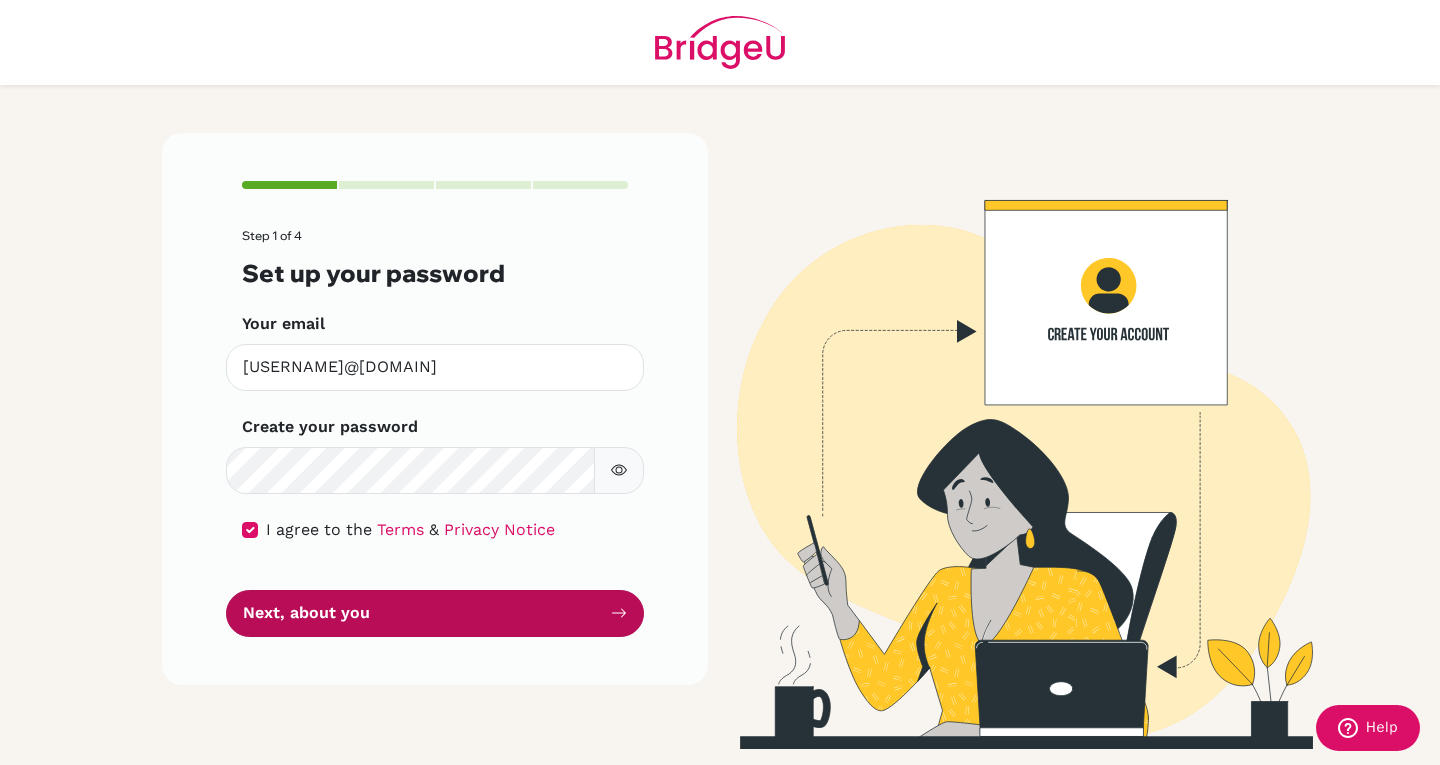 click on "Next, about you" at bounding box center (435, 613) 